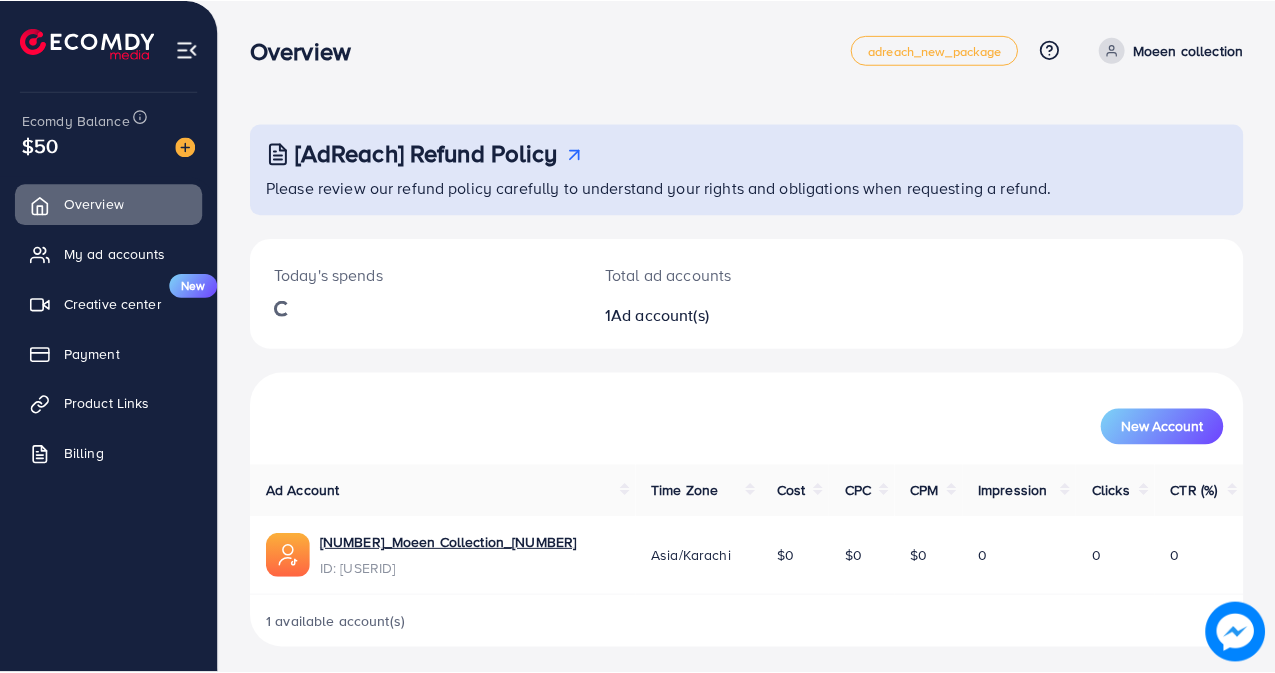 scroll, scrollTop: 0, scrollLeft: 0, axis: both 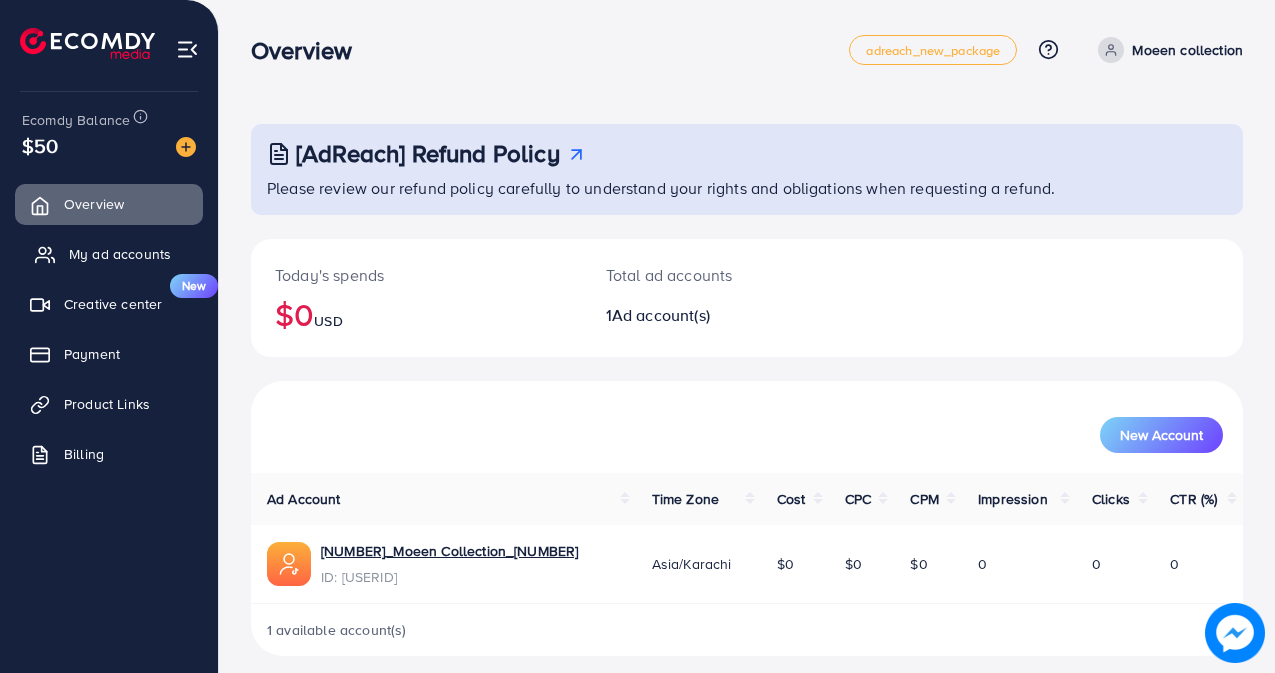 click on "My ad accounts" at bounding box center (109, 254) 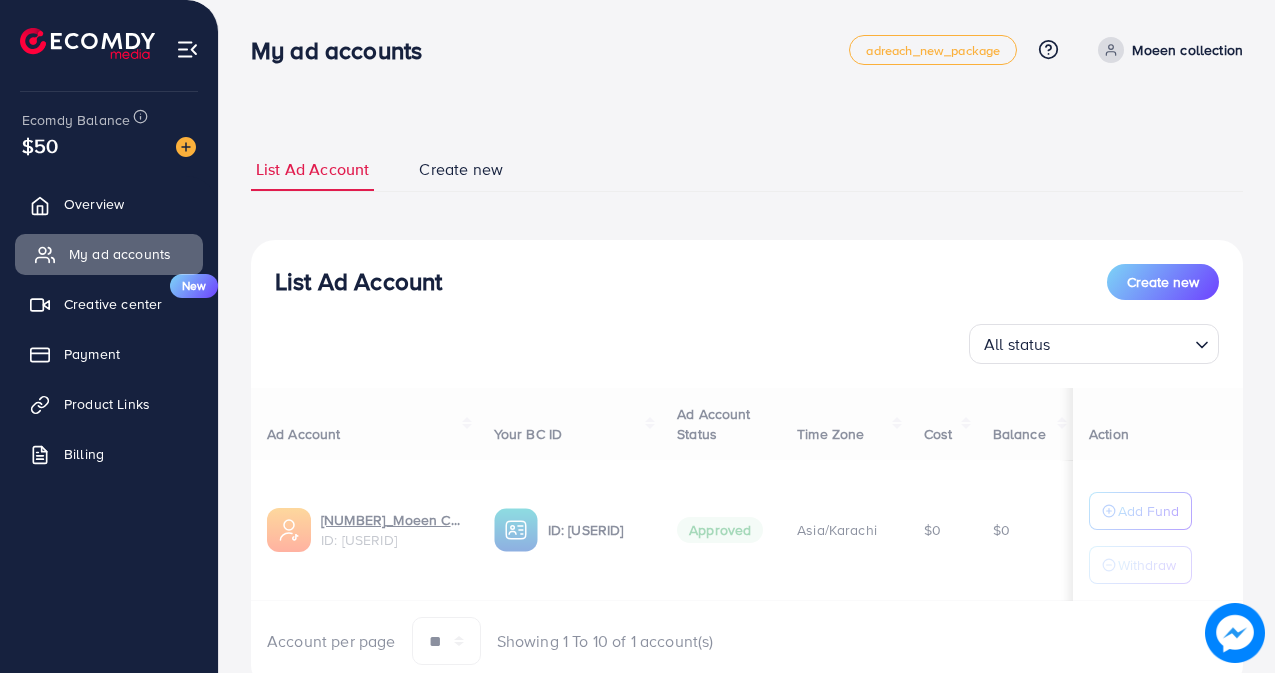 scroll, scrollTop: 15, scrollLeft: 0, axis: vertical 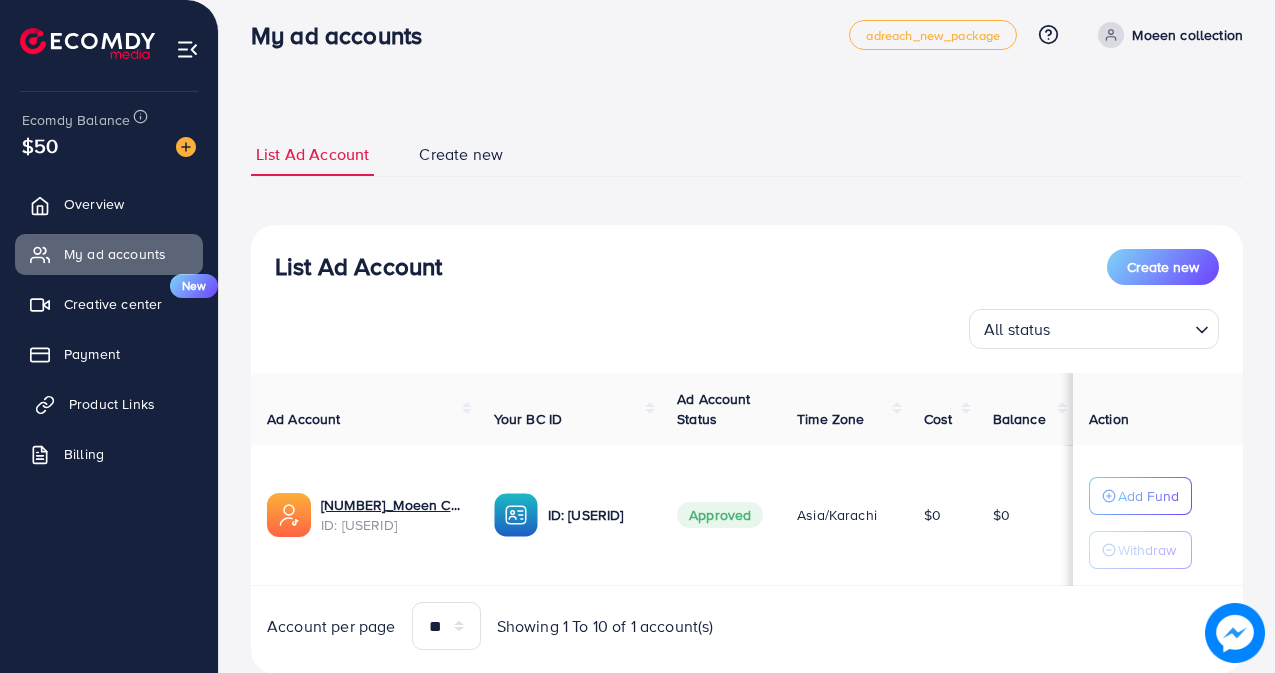 click on "Product Links" at bounding box center (112, 404) 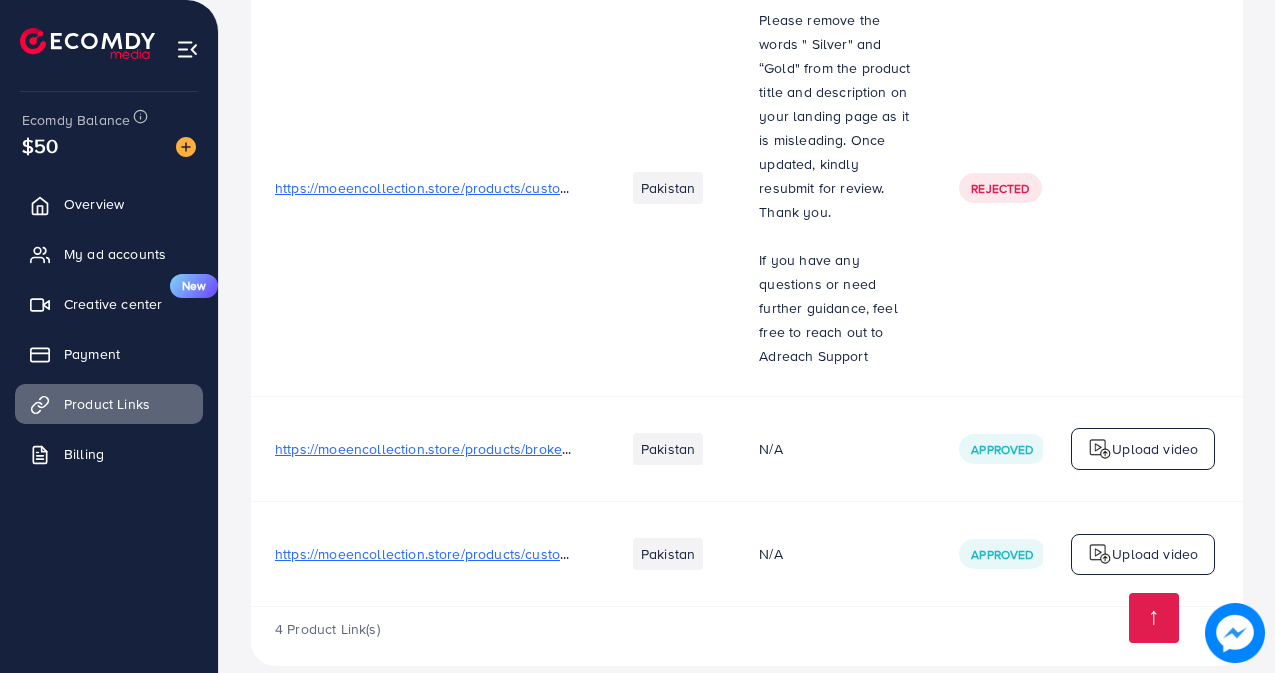 scroll, scrollTop: 406, scrollLeft: 0, axis: vertical 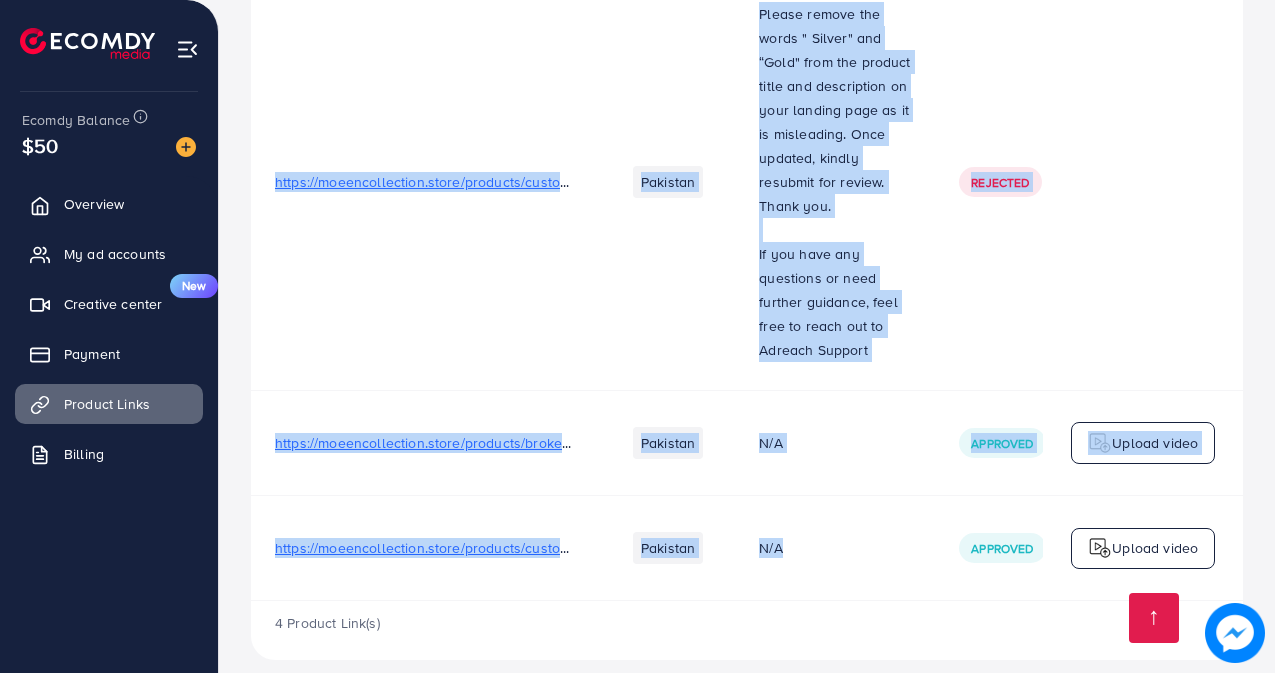 drag, startPoint x: 677, startPoint y: 582, endPoint x: 934, endPoint y: 577, distance: 257.04865 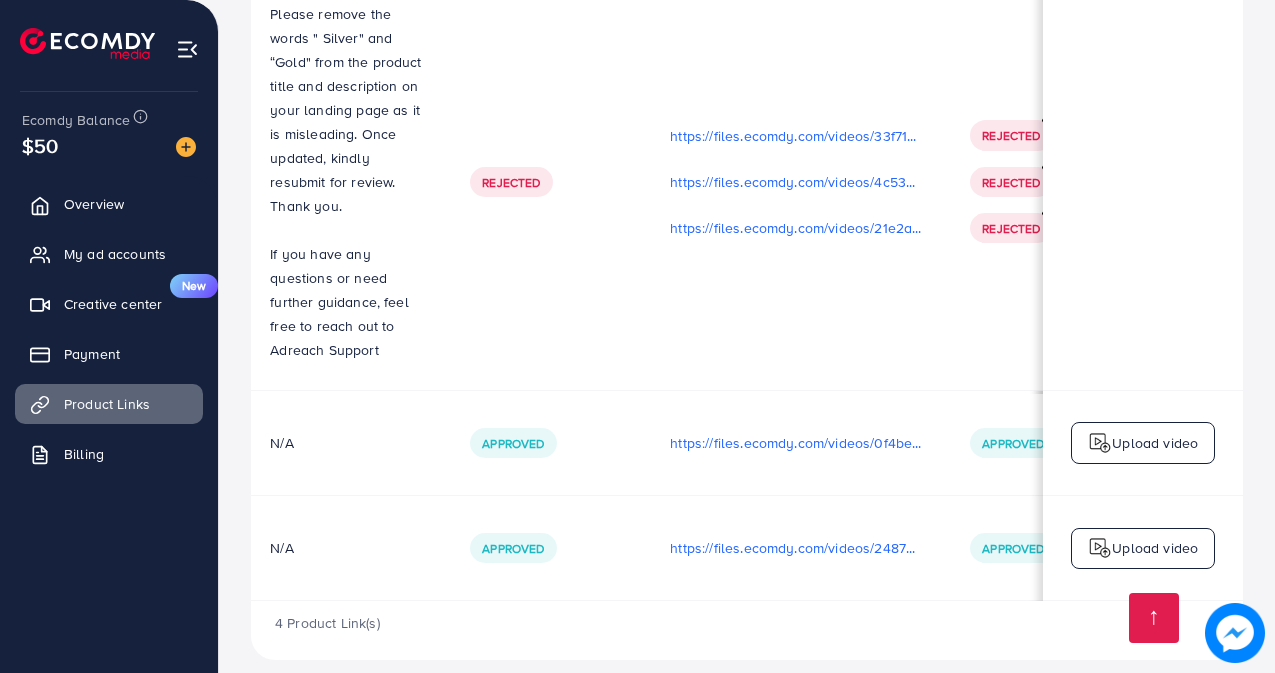 scroll, scrollTop: 0, scrollLeft: 589, axis: horizontal 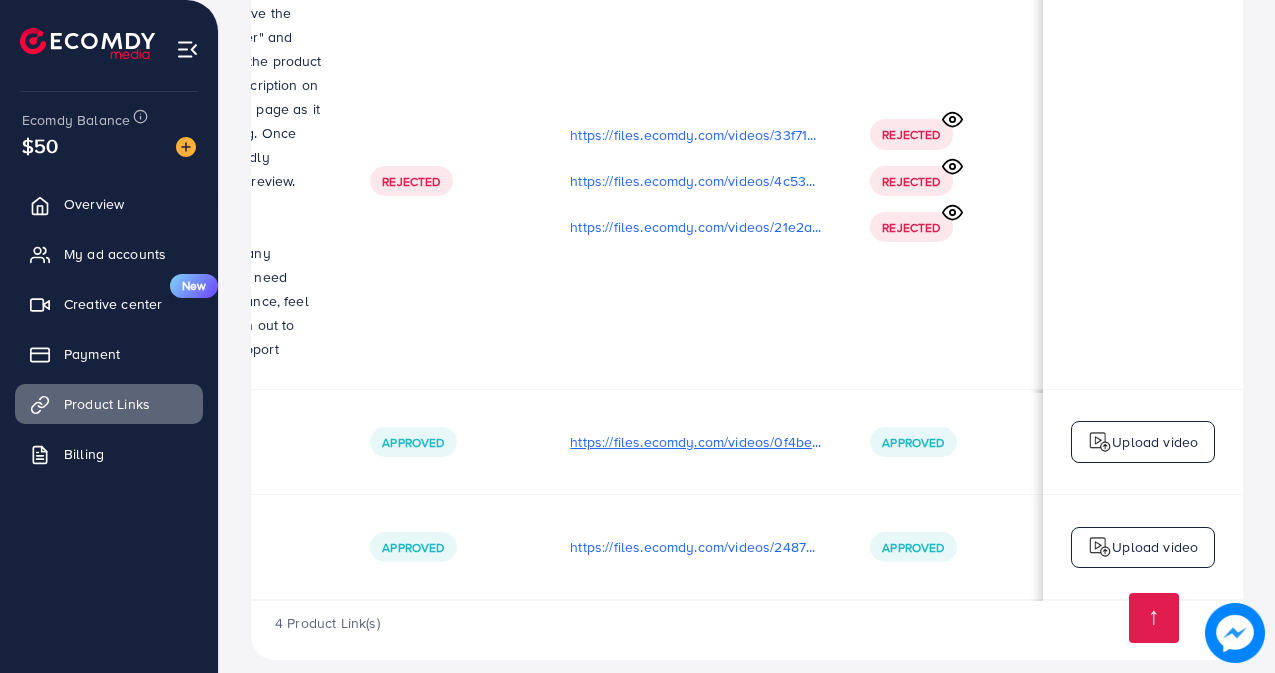 click on "https://files.ecomdy.com/videos/0f4bec85-2d2a-44a3-b167-0530b1228ed8-1754051956398.mp4" at bounding box center [696, 442] 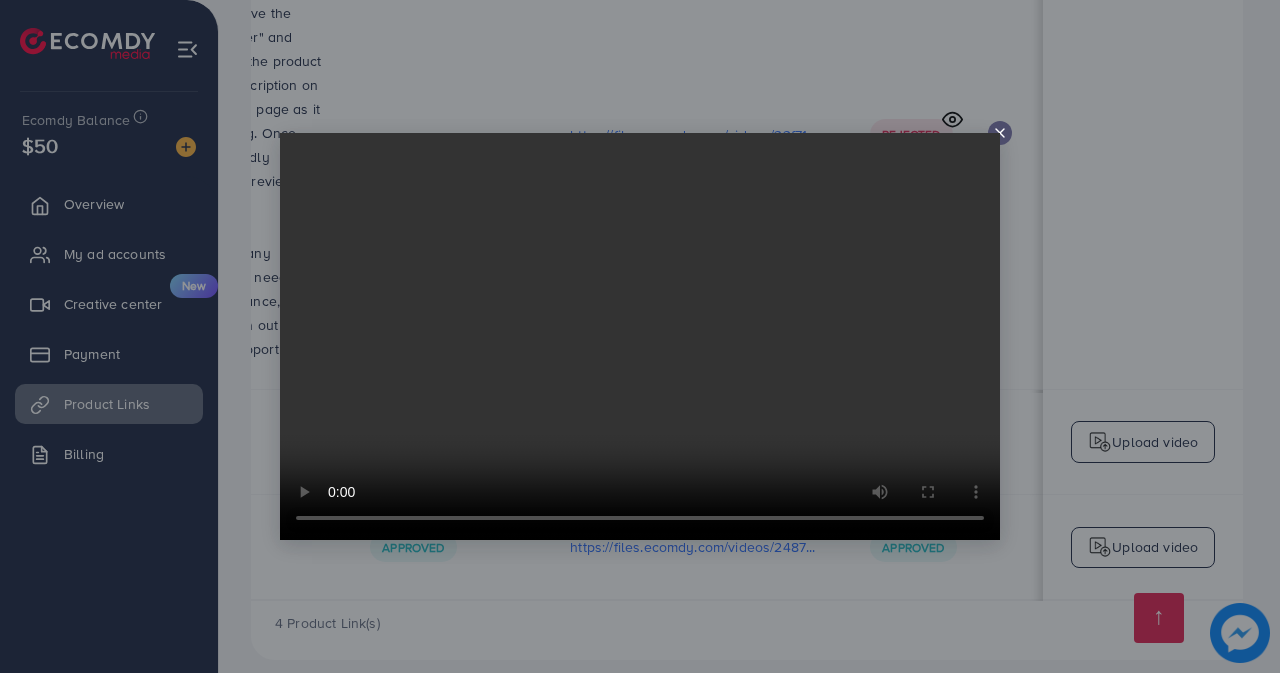 click 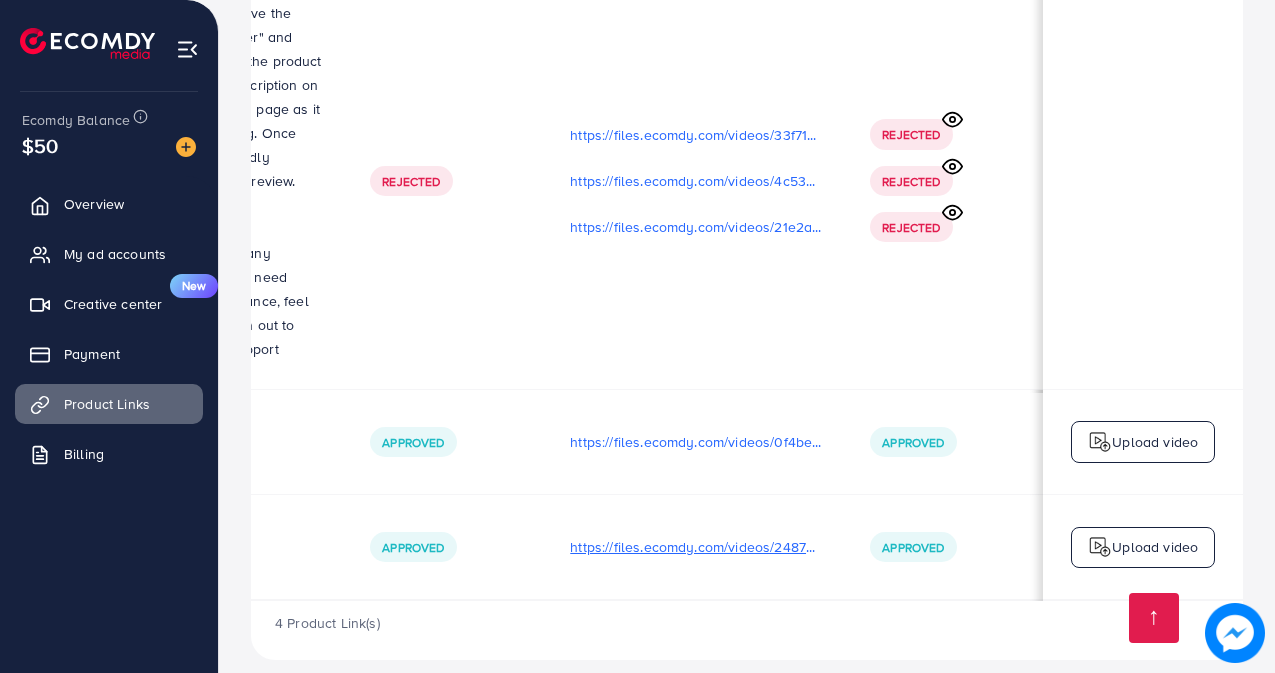 click on "https://files.ecomdy.com/videos/2487e346-19e8-474b-a328-98cb39dccfdf-1754052968776.mp4" at bounding box center (696, 547) 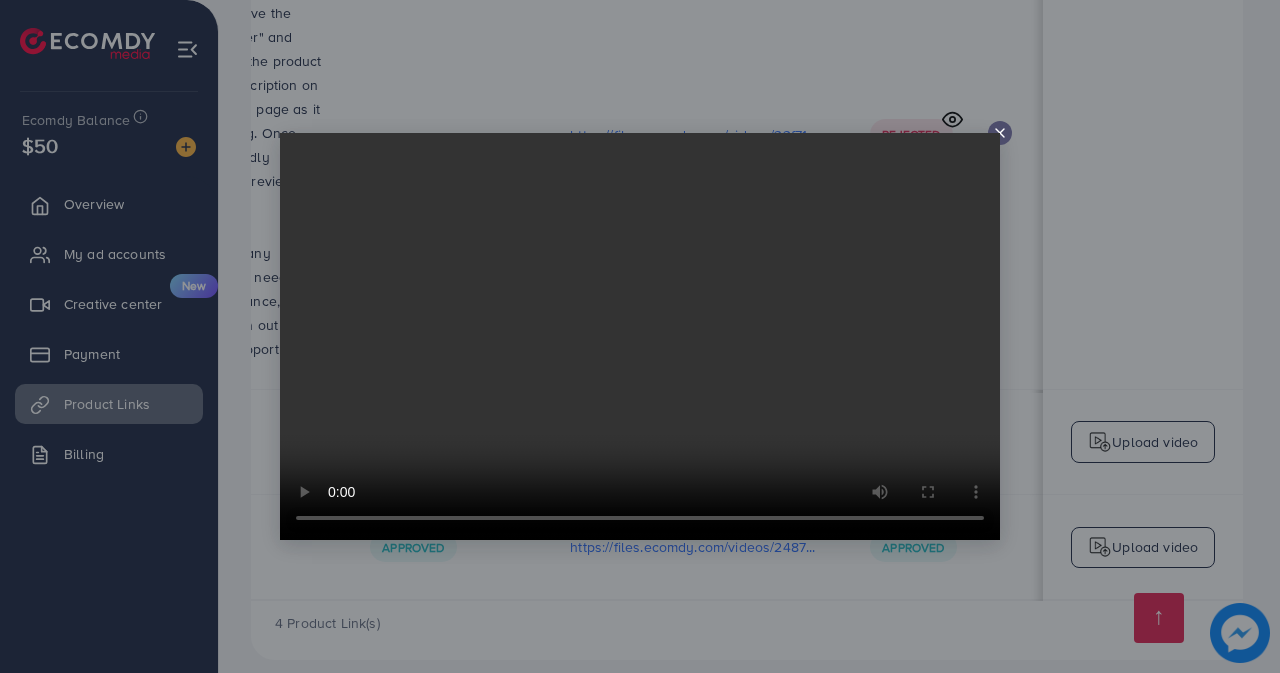 click 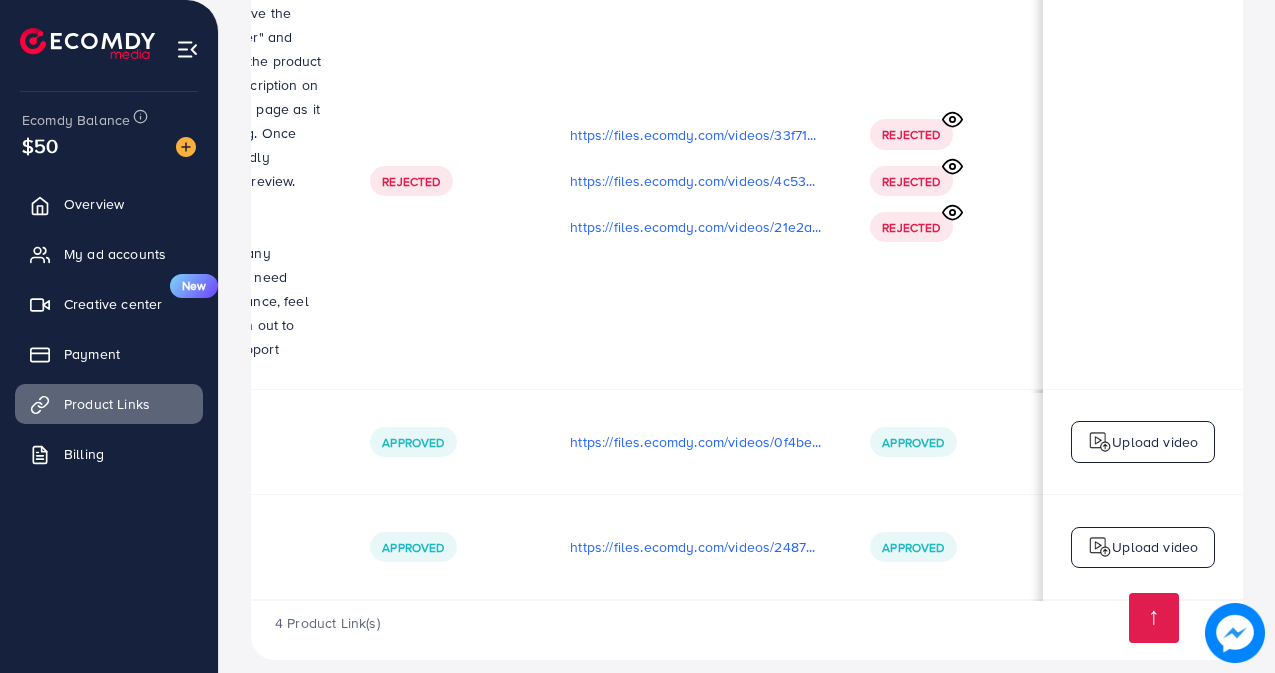 drag, startPoint x: 694, startPoint y: 422, endPoint x: 574, endPoint y: 507, distance: 147.05441 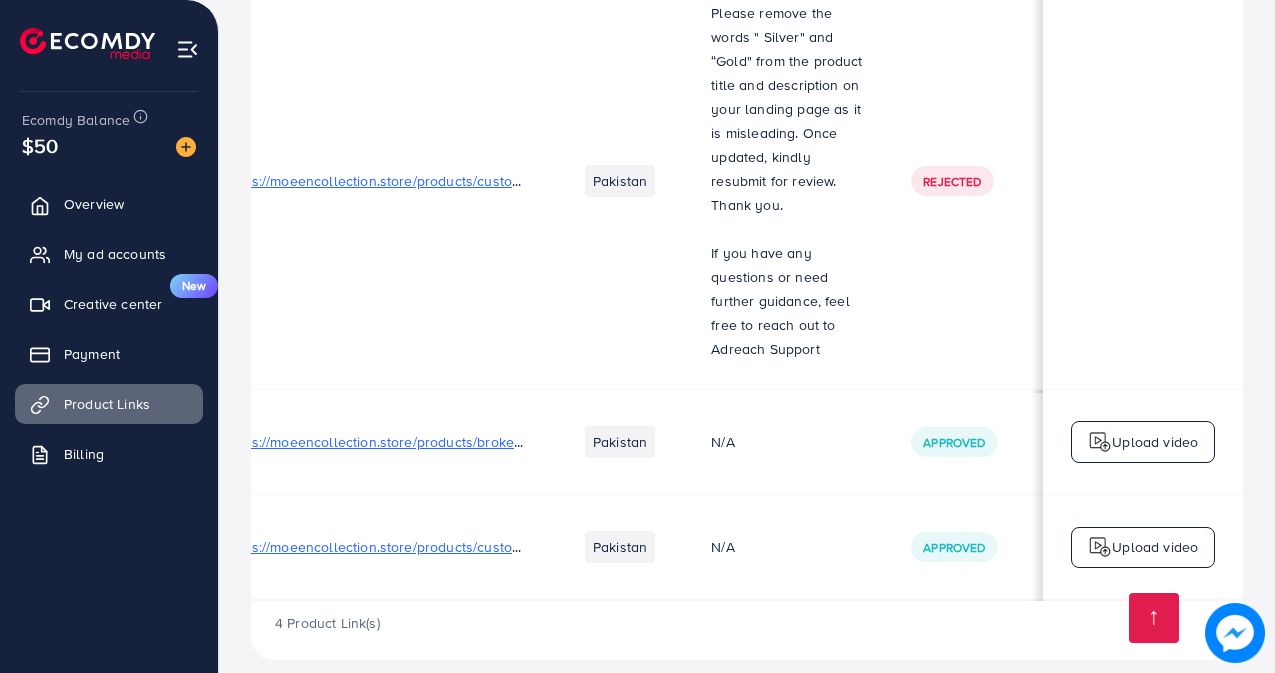 scroll, scrollTop: 1, scrollLeft: 0, axis: vertical 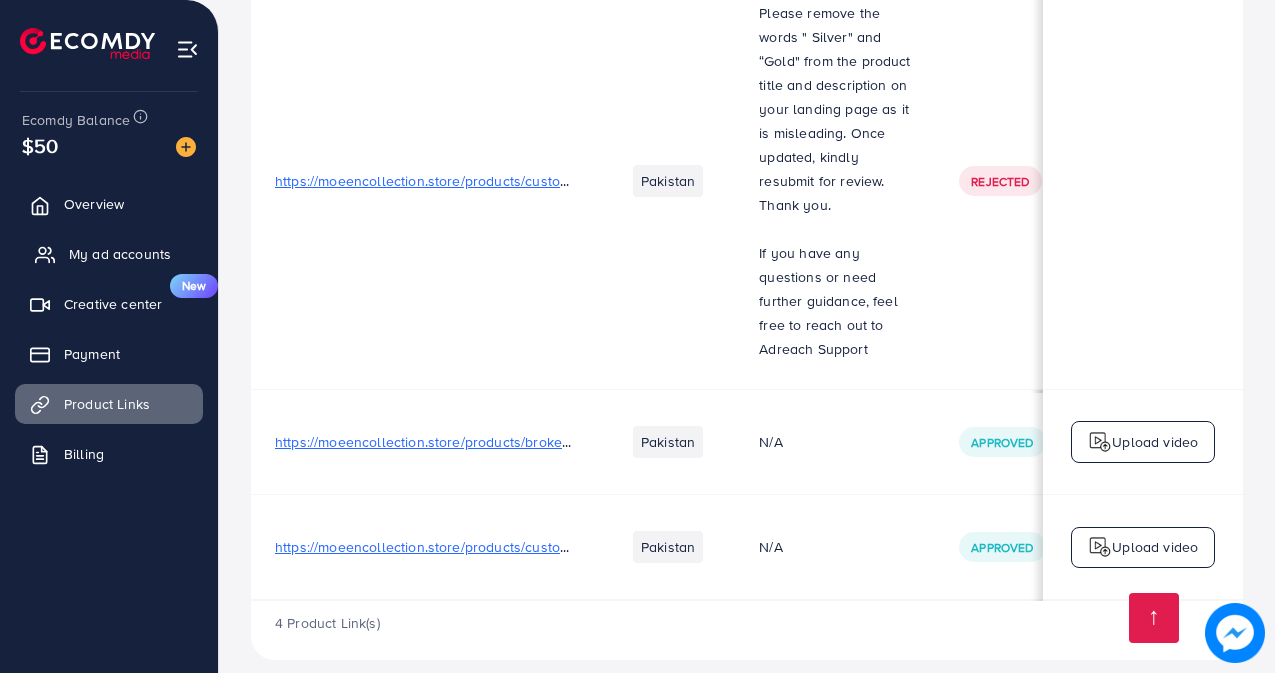click on "My ad accounts" at bounding box center (120, 254) 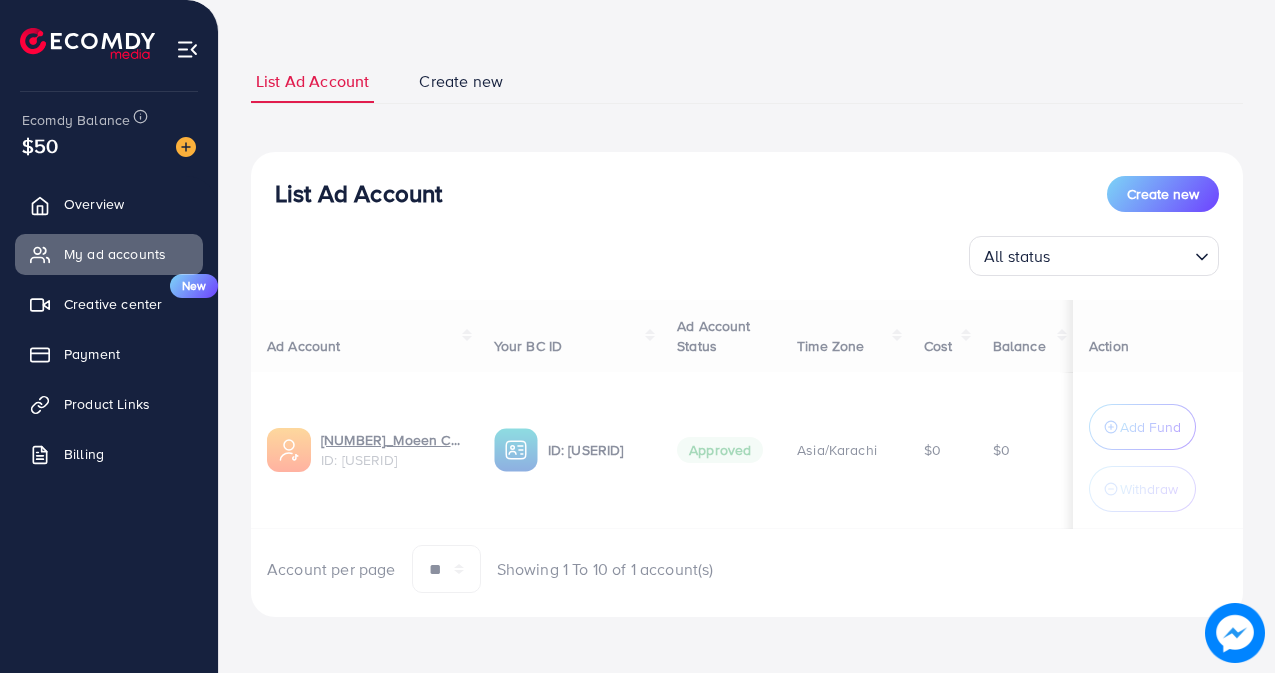 scroll, scrollTop: 0, scrollLeft: 0, axis: both 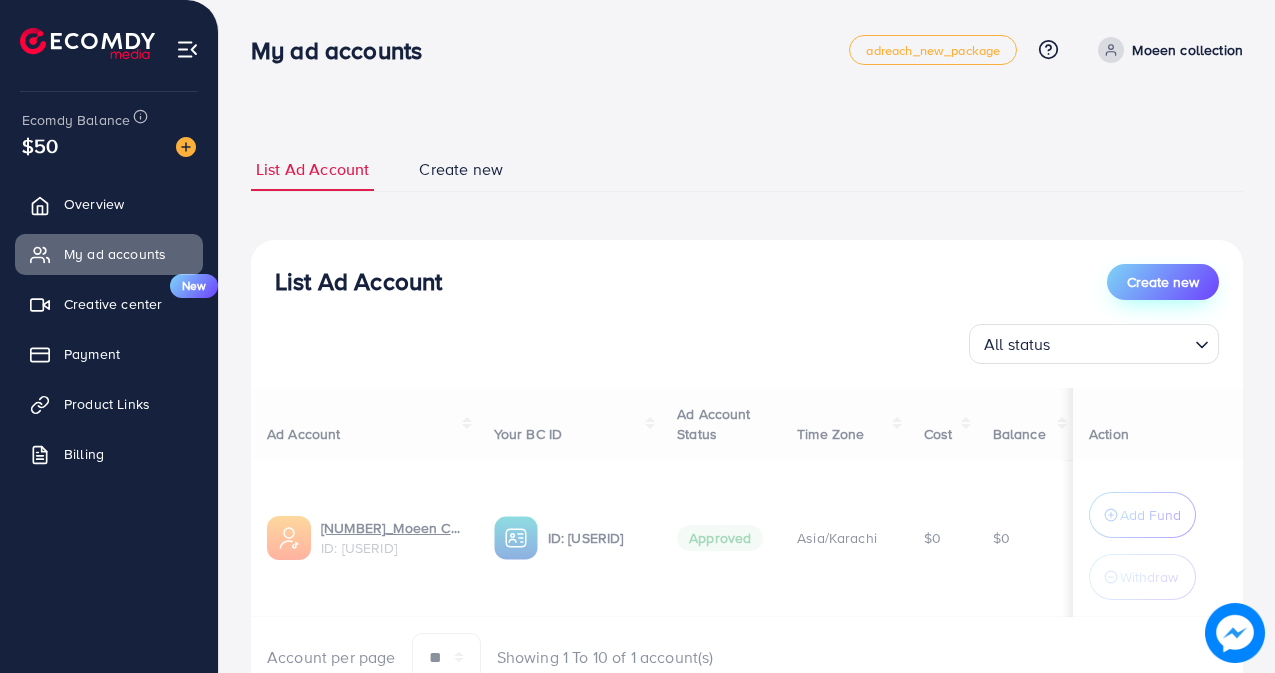 select 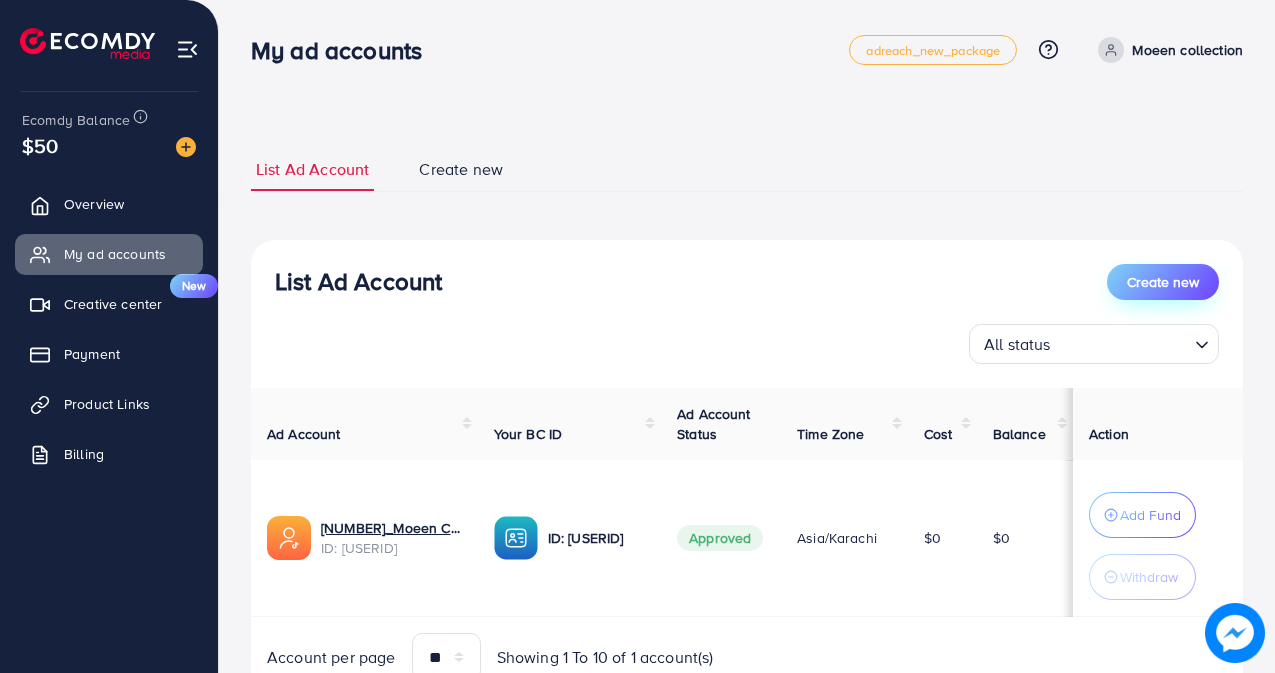 click on "Create new" at bounding box center [1163, 282] 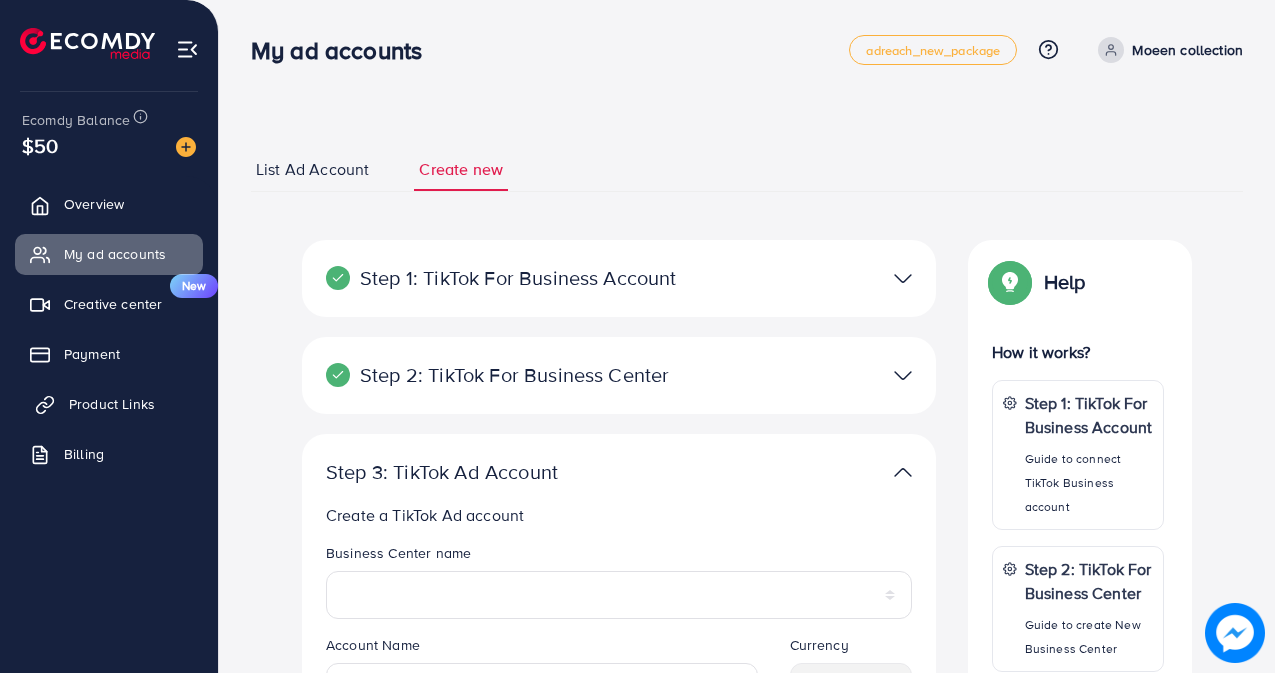 click on "Product Links" at bounding box center [112, 404] 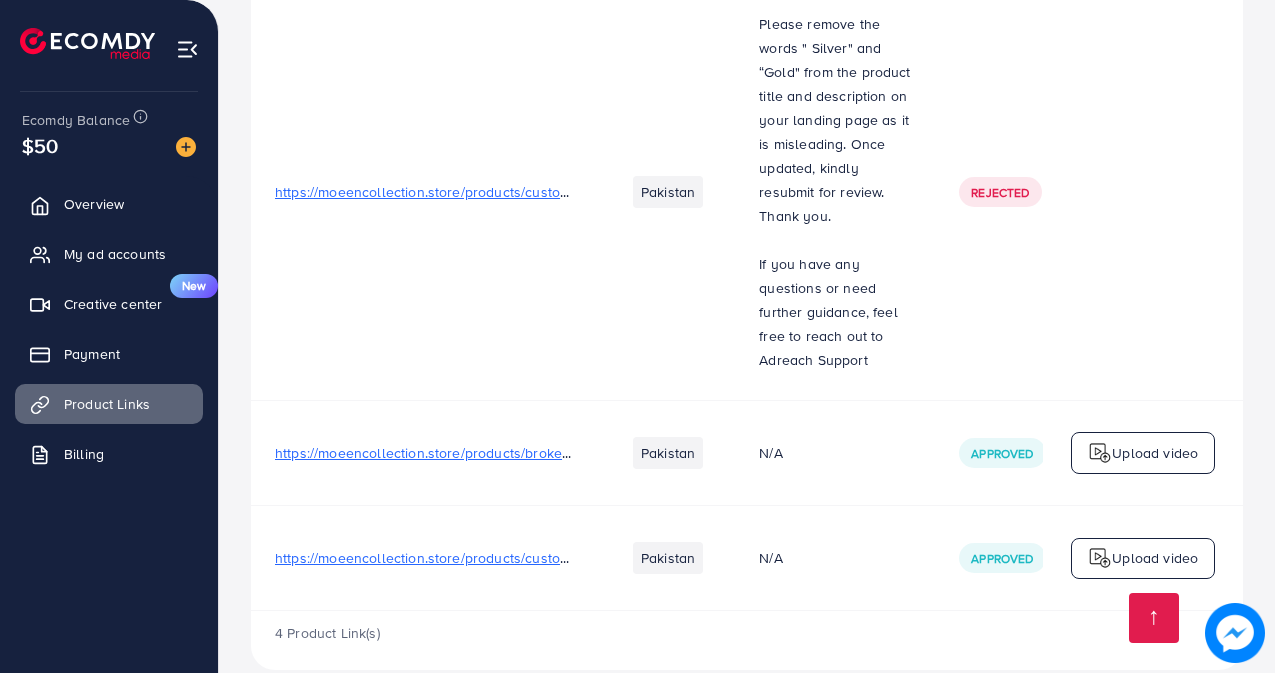 scroll, scrollTop: 406, scrollLeft: 0, axis: vertical 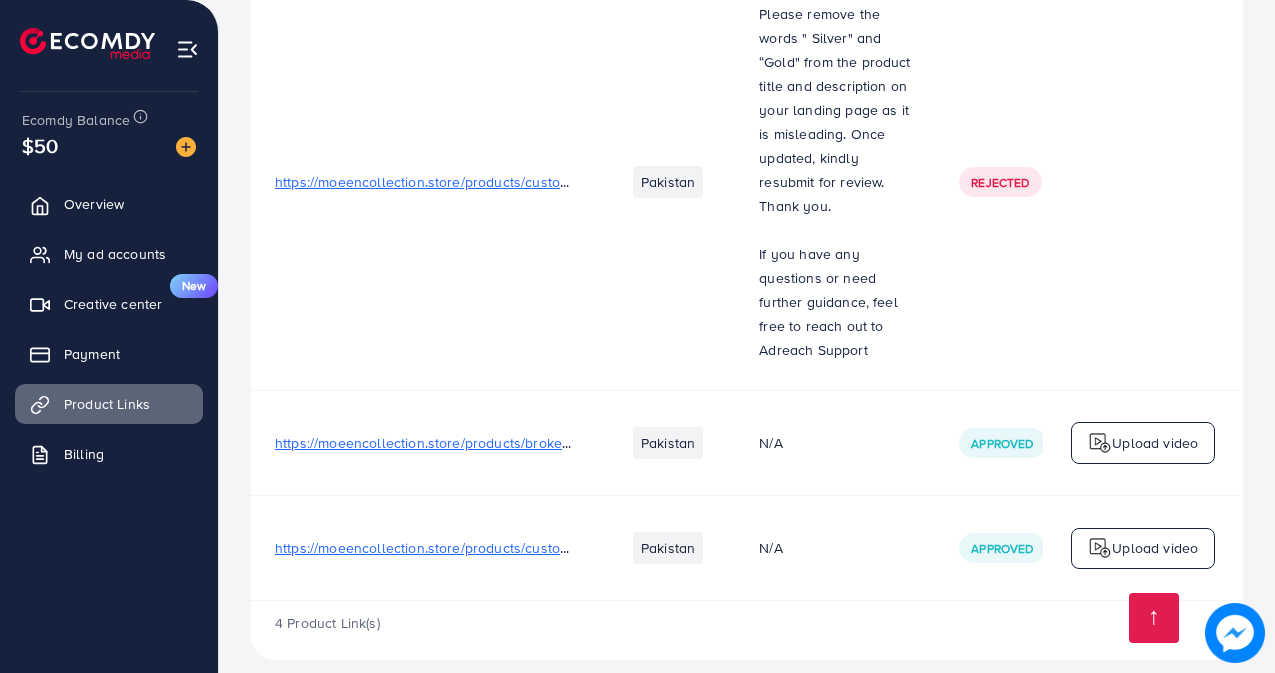 click on "https://moeencollection.store/products/customize-karha-bracelets-bangle-for-men-women-custom-engraved" at bounding box center [619, 548] 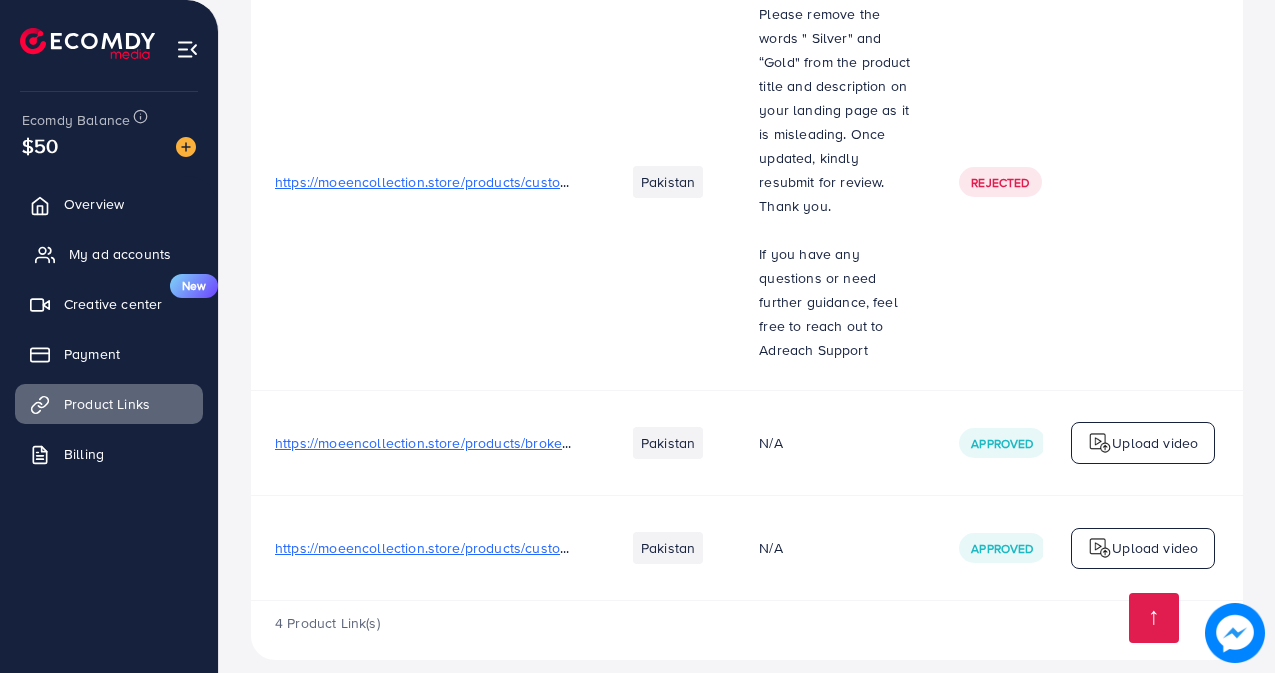 click on "My ad accounts" at bounding box center [120, 254] 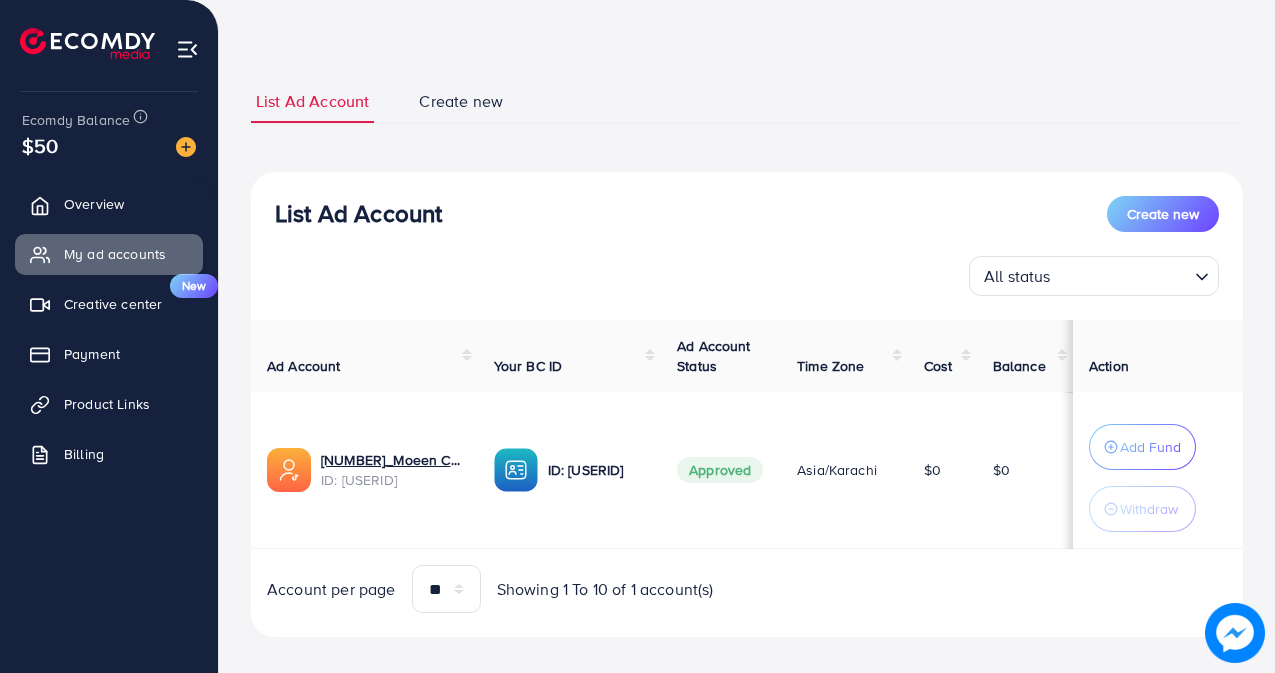 scroll, scrollTop: 88, scrollLeft: 0, axis: vertical 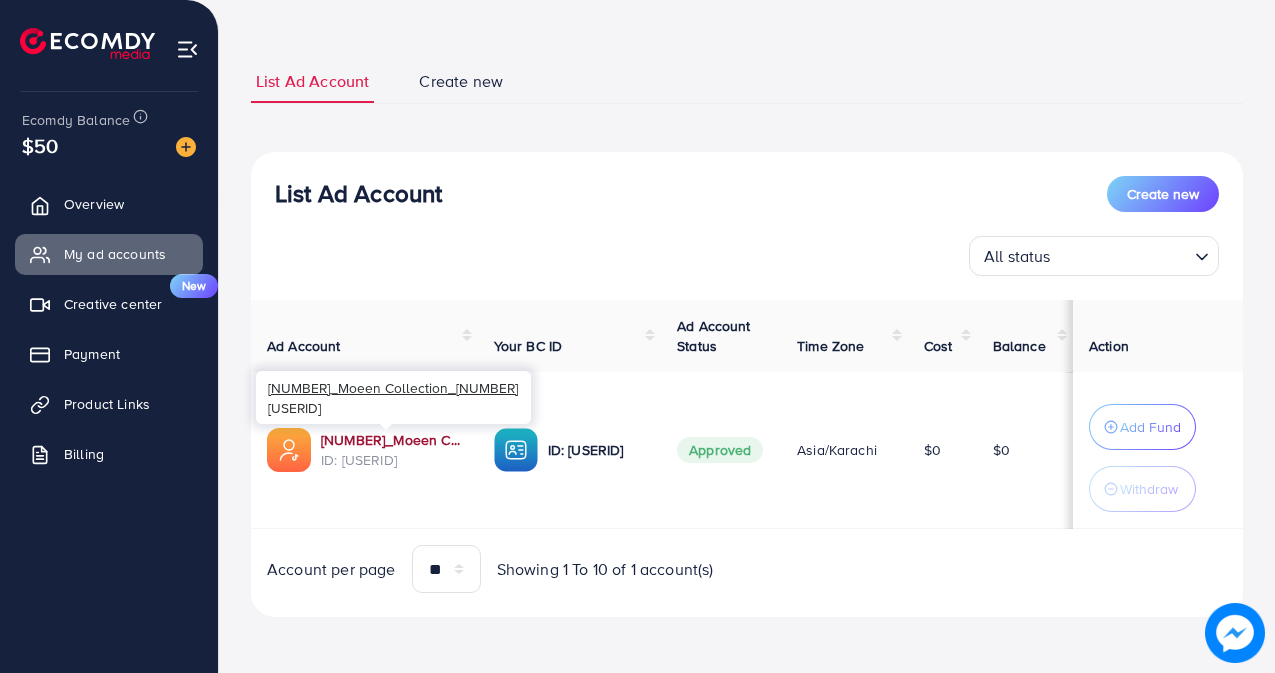 click on "[NUMBER]_Moeen Collection_[NUMBER]" at bounding box center (391, 440) 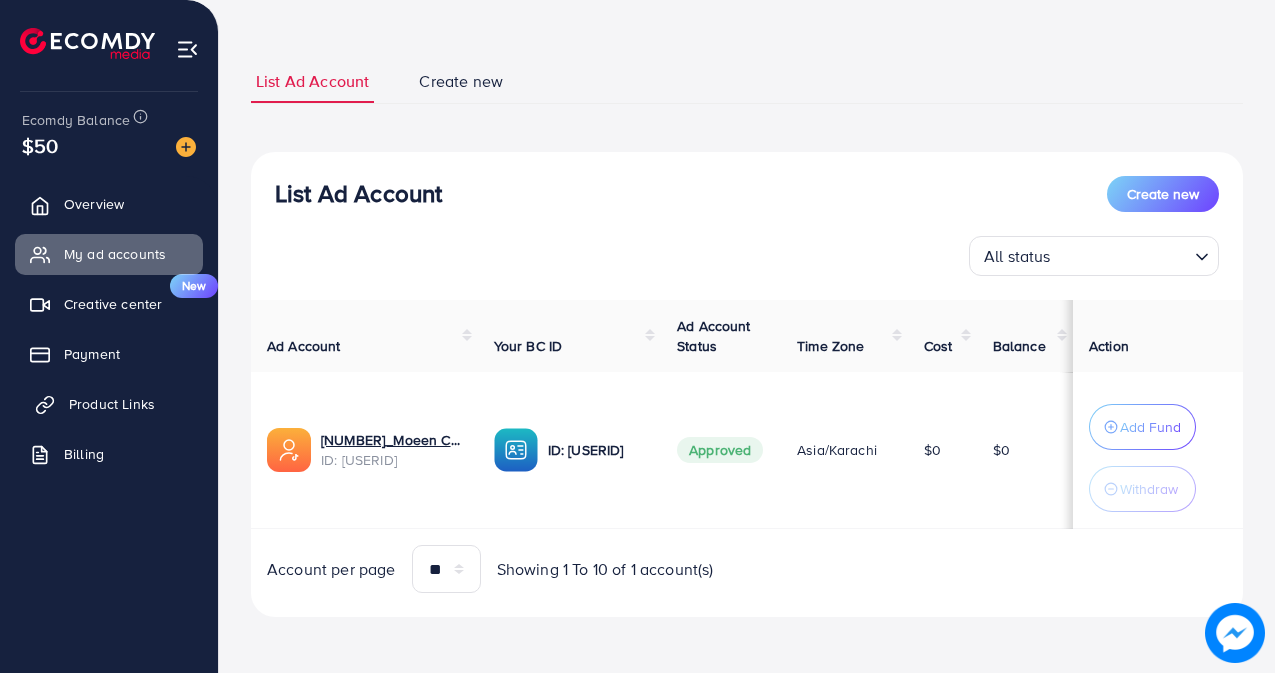click on "Product Links" at bounding box center [112, 404] 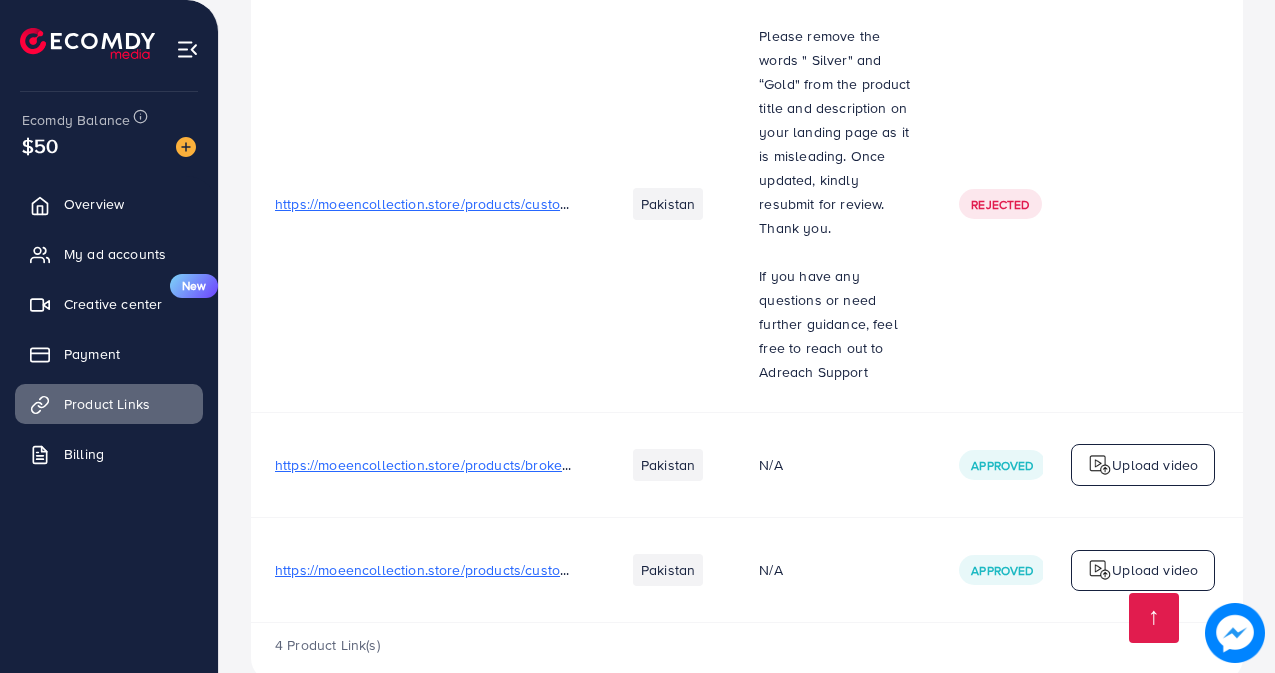 scroll, scrollTop: 406, scrollLeft: 0, axis: vertical 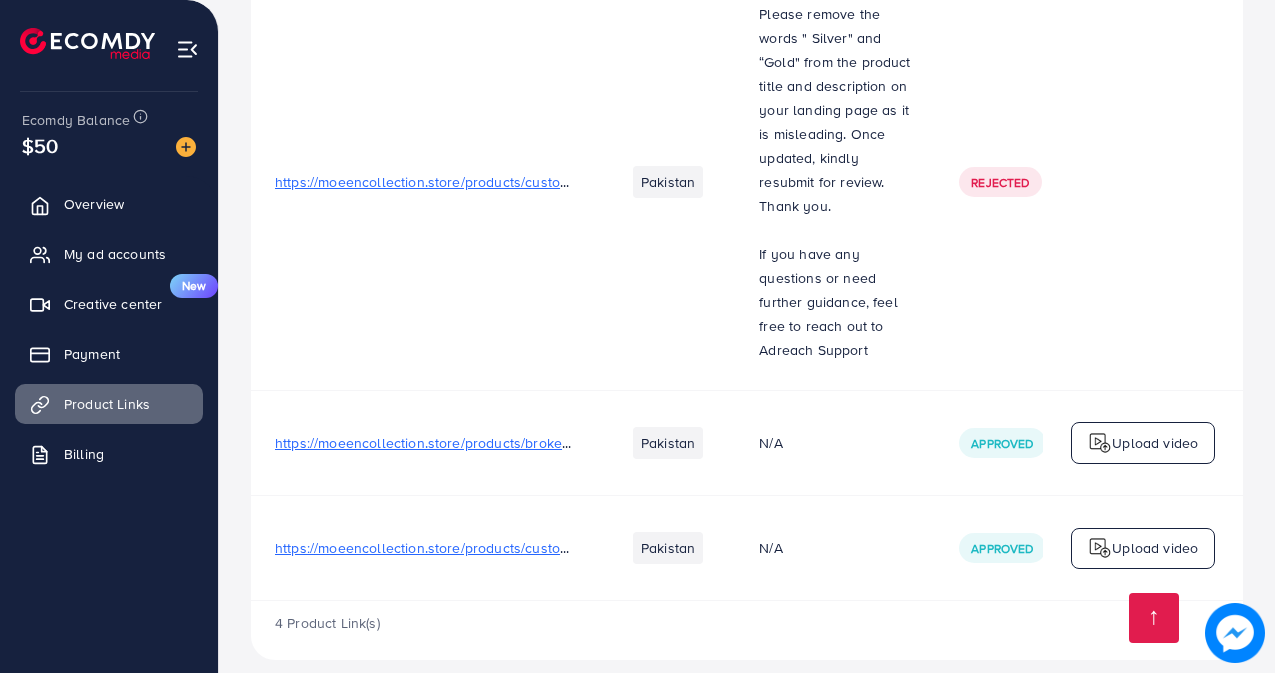 click on "Upload video" at bounding box center (1155, 548) 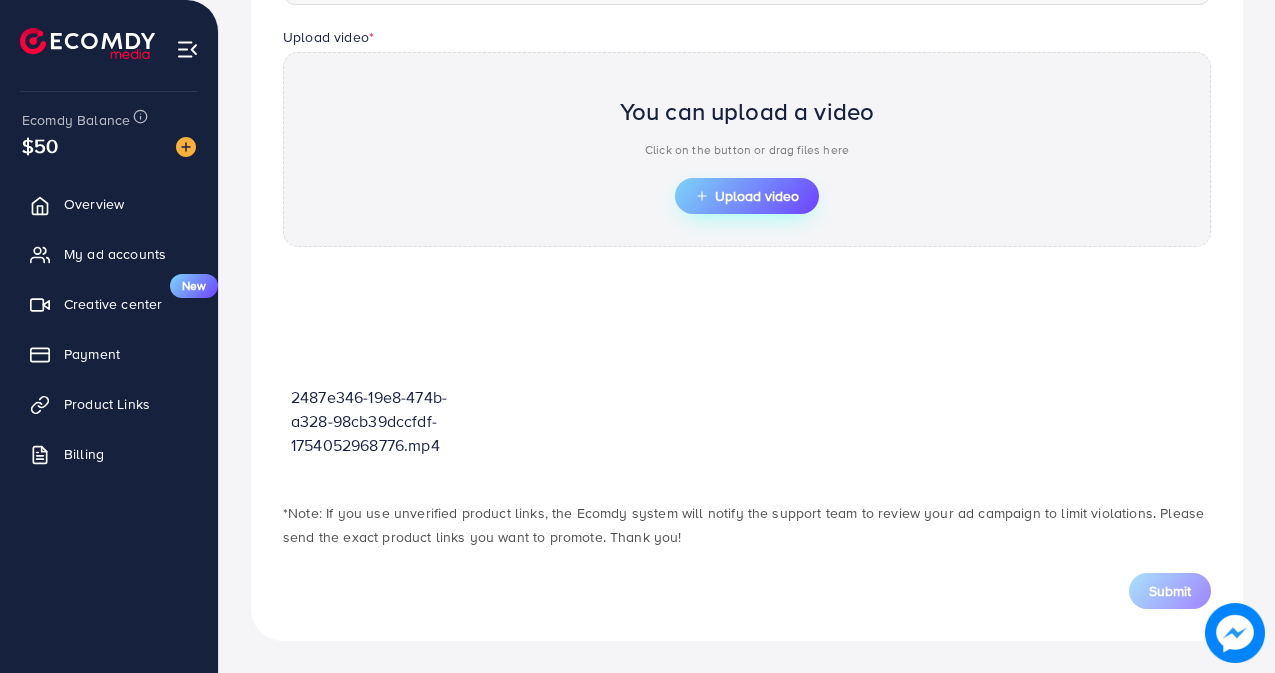 click on "Upload video" at bounding box center [747, 196] 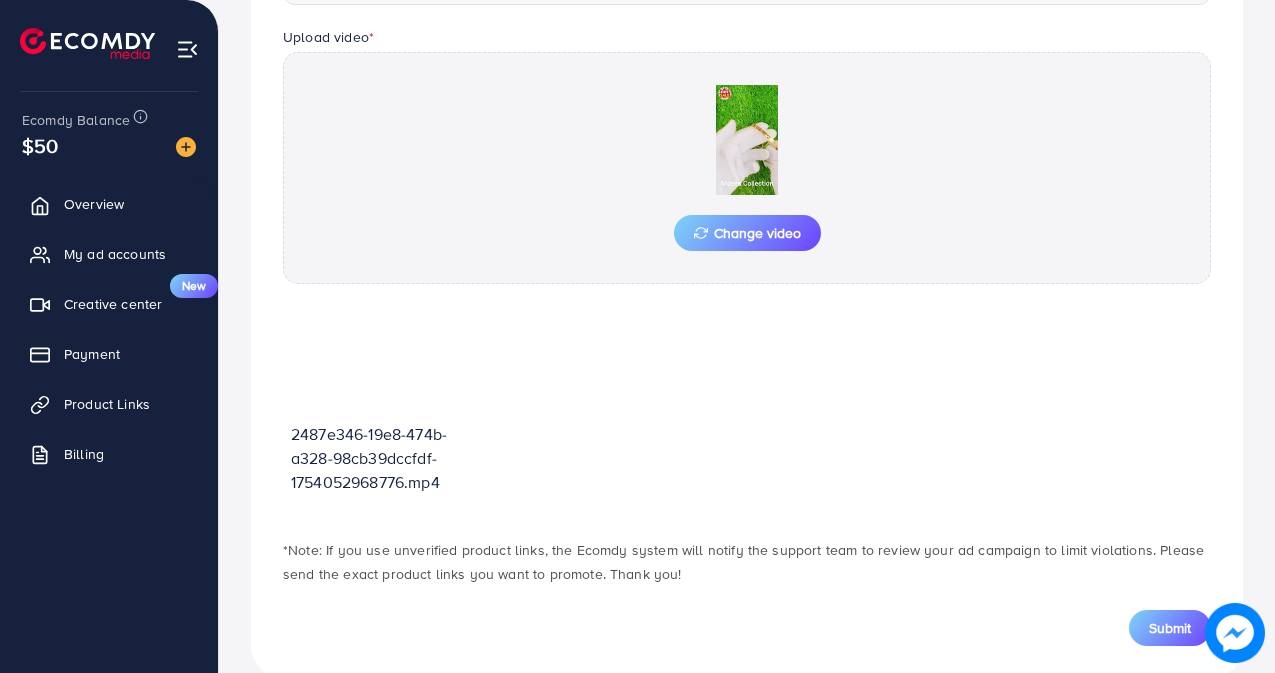 scroll, scrollTop: 703, scrollLeft: 0, axis: vertical 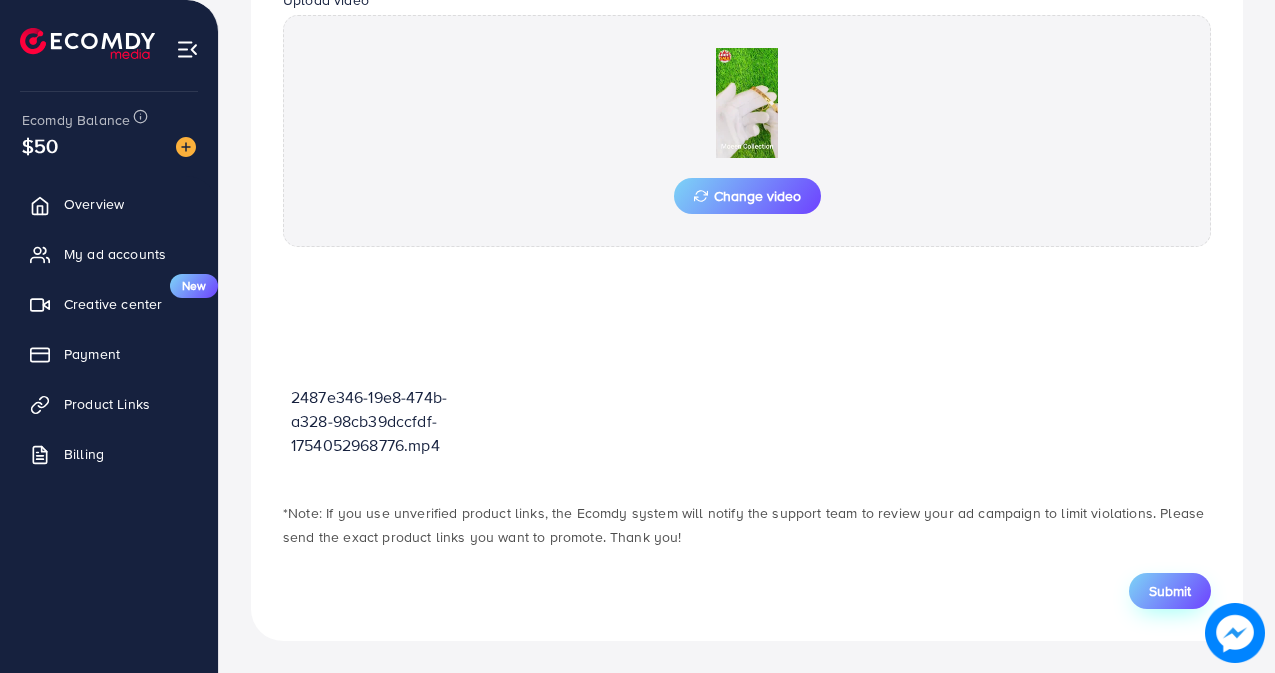 click on "Submit" at bounding box center (1170, 591) 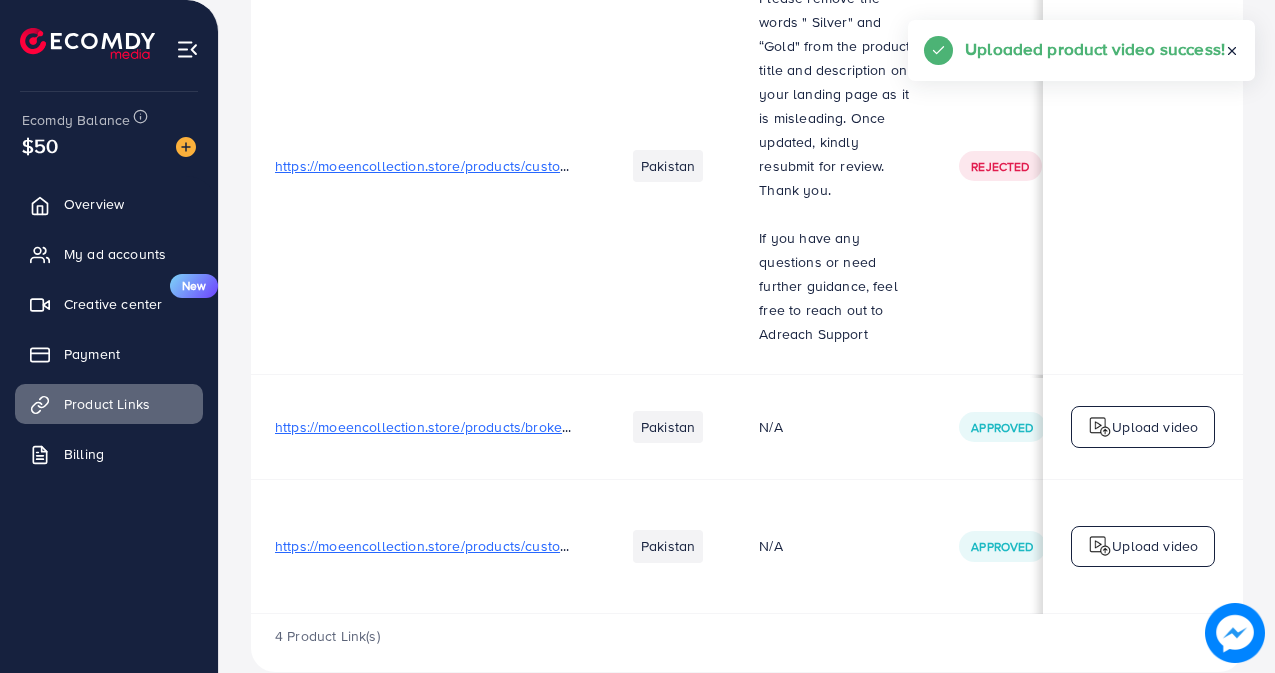 scroll, scrollTop: 434, scrollLeft: 0, axis: vertical 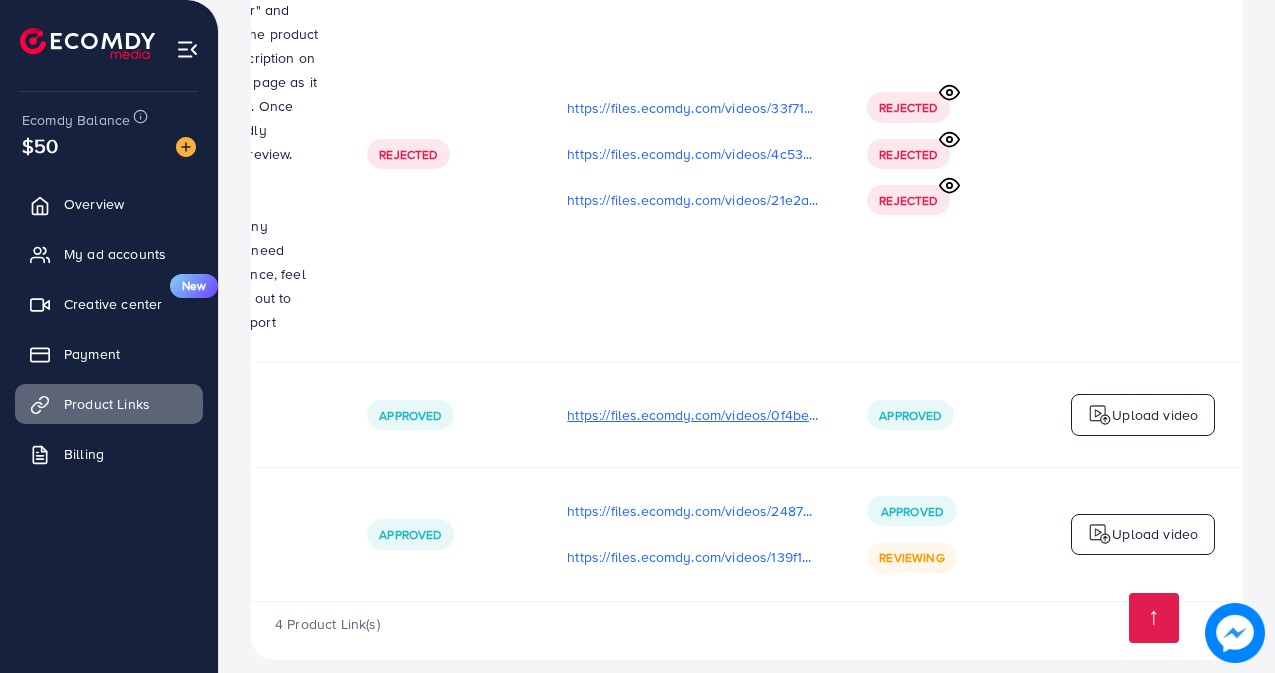 click on "https://files.ecomdy.com/videos/0f4bec85-2d2a-44a3-b167-0530b1228ed8-1754051956398.mp4" at bounding box center [693, 415] 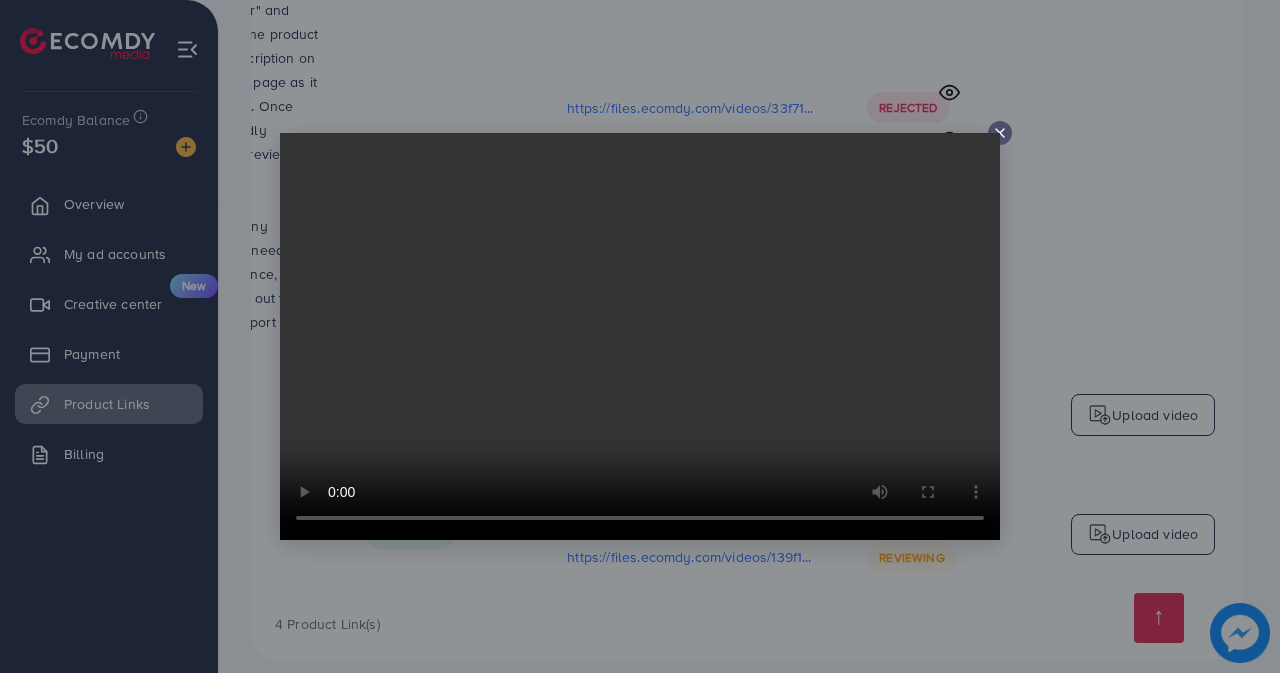 click 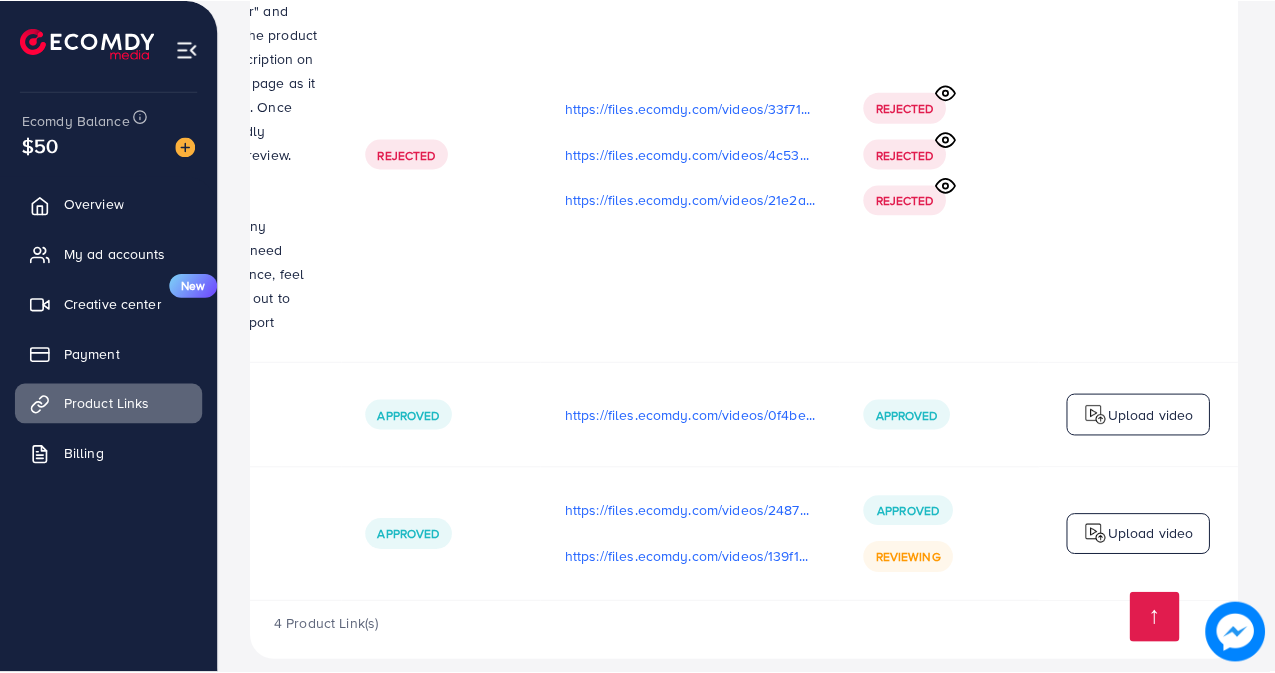 scroll, scrollTop: 0, scrollLeft: 587, axis: horizontal 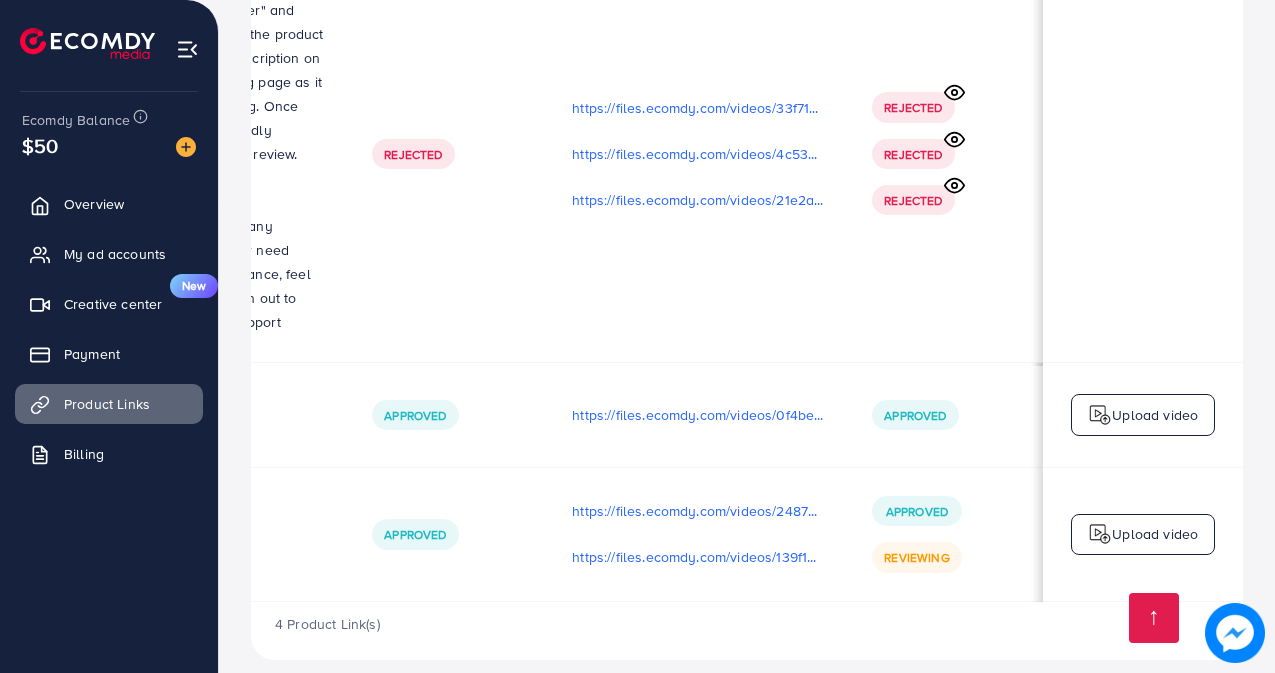 click on "Upload video" at bounding box center (1155, 534) 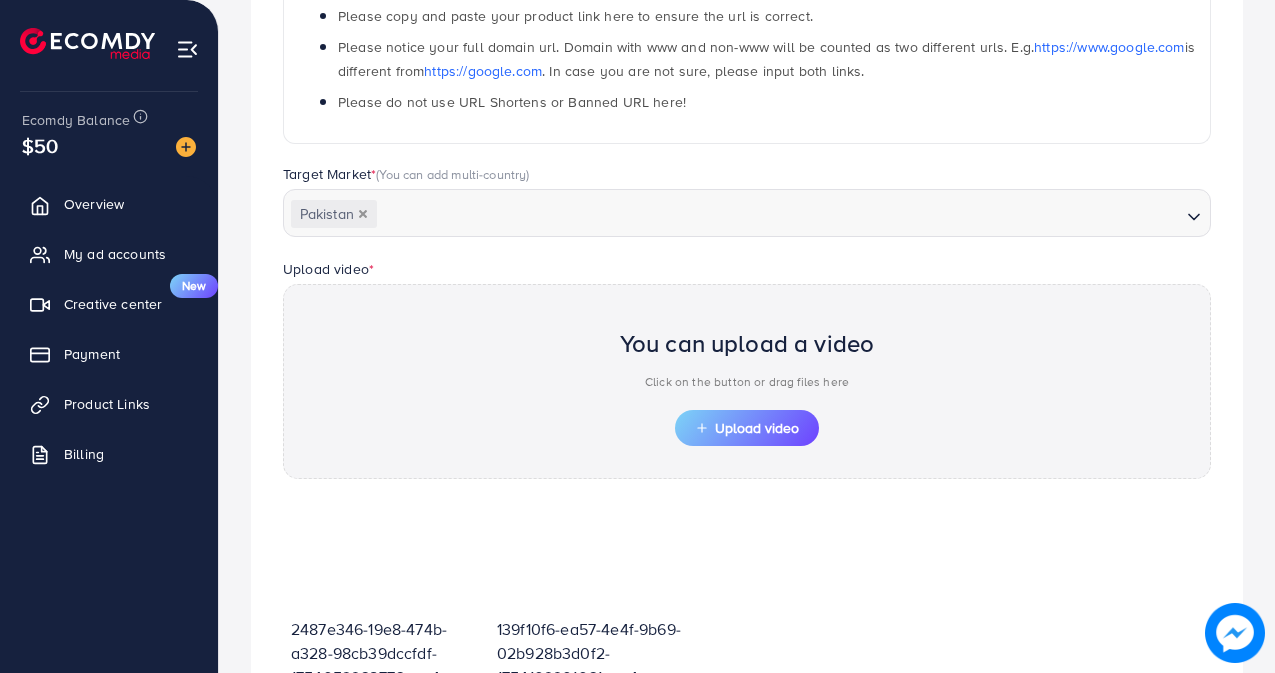 scroll, scrollTop: 666, scrollLeft: 0, axis: vertical 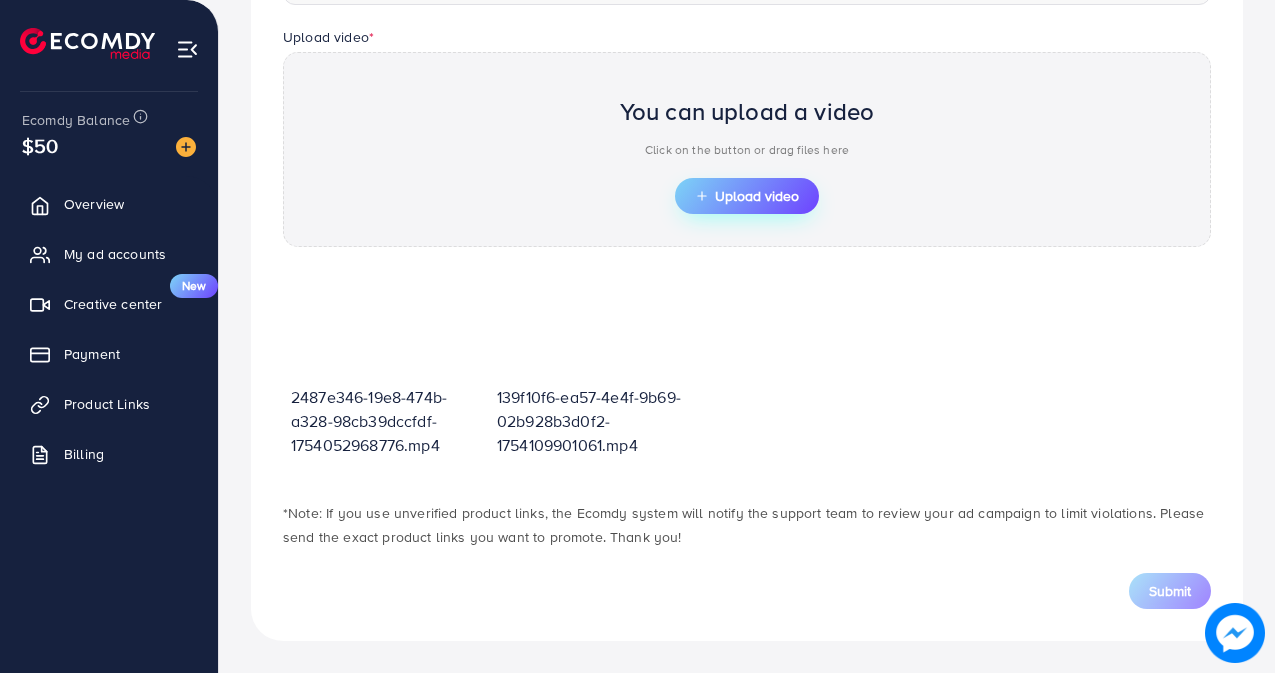 click on "Upload video" at bounding box center [747, 196] 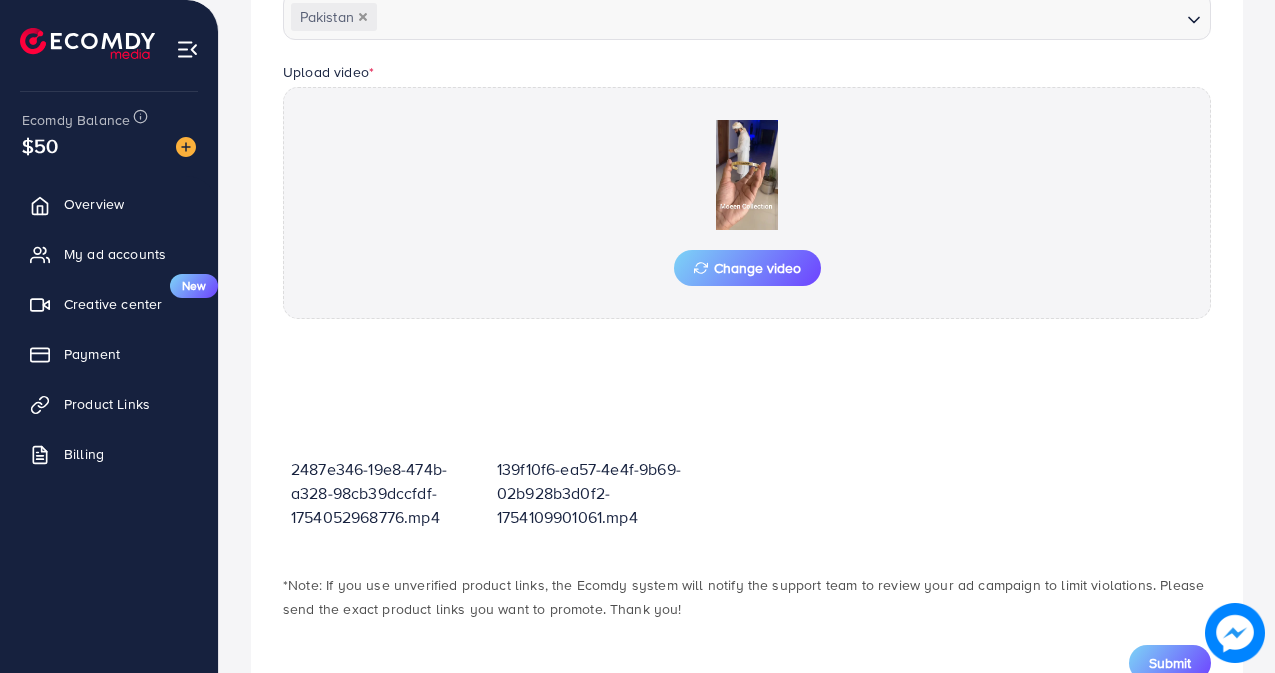 scroll, scrollTop: 703, scrollLeft: 0, axis: vertical 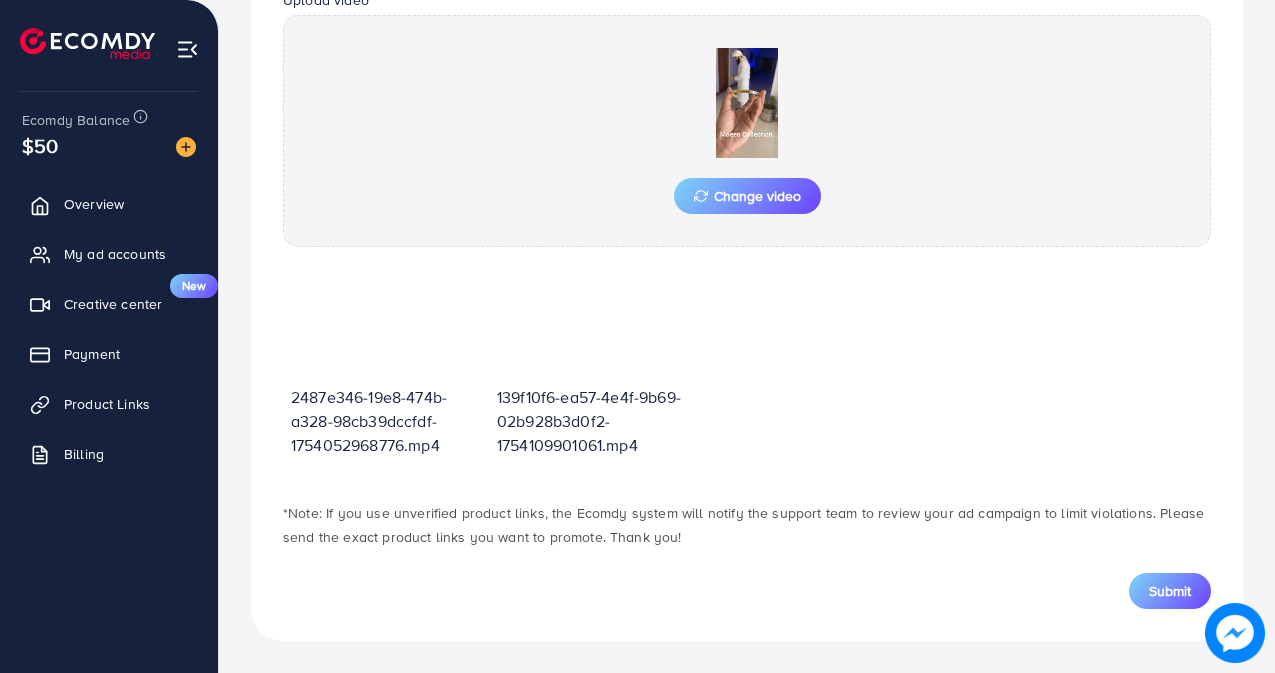 click on "Submit" at bounding box center [1170, 591] 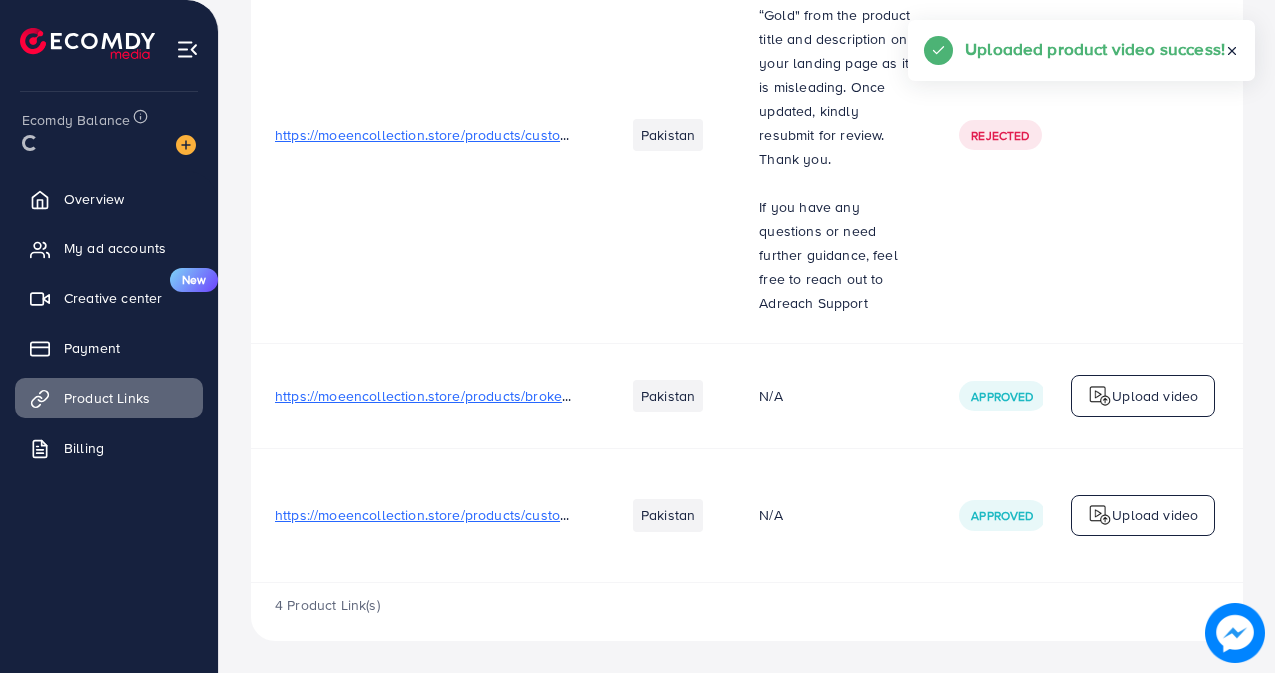 scroll, scrollTop: 0, scrollLeft: 0, axis: both 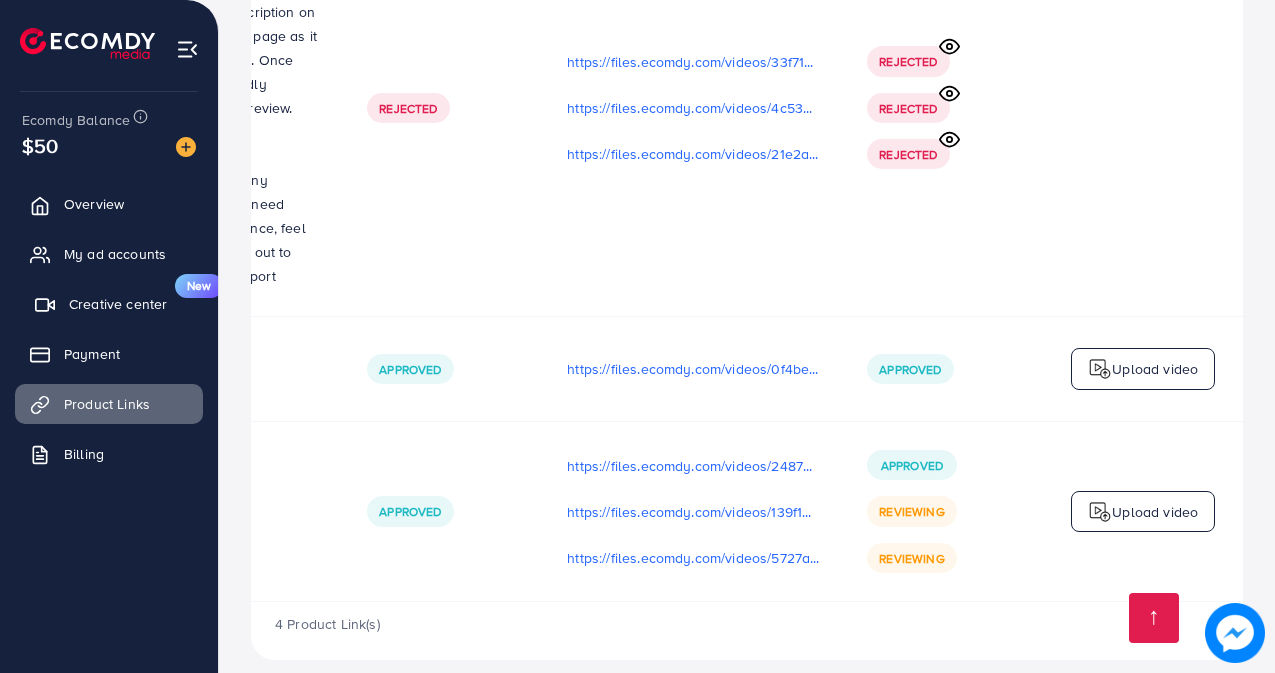 click on "Creative center" at bounding box center [118, 304] 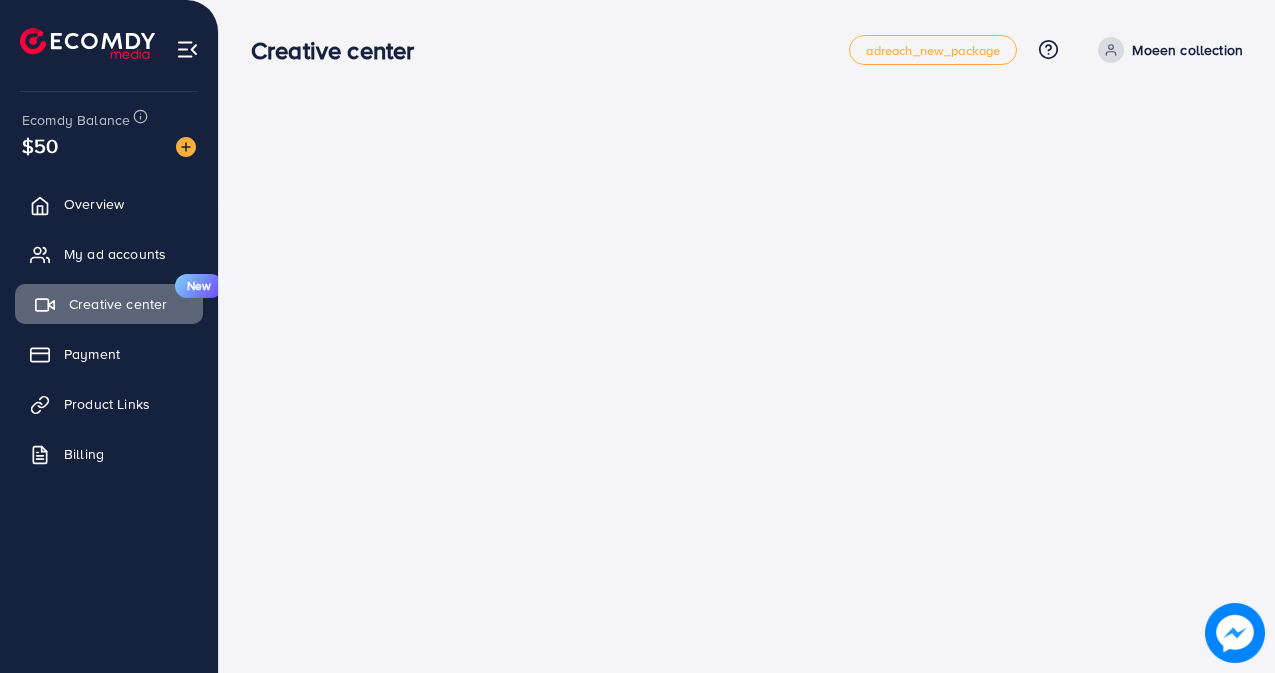 scroll, scrollTop: 0, scrollLeft: 0, axis: both 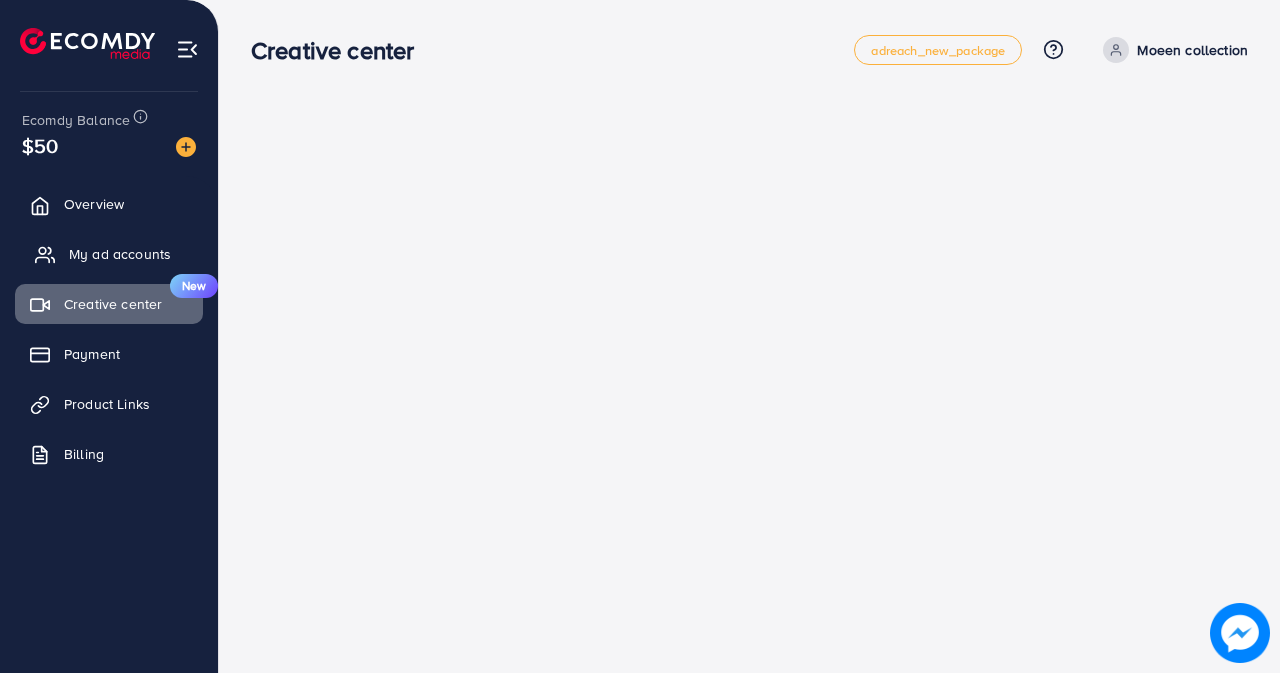click on "My ad accounts" at bounding box center [120, 254] 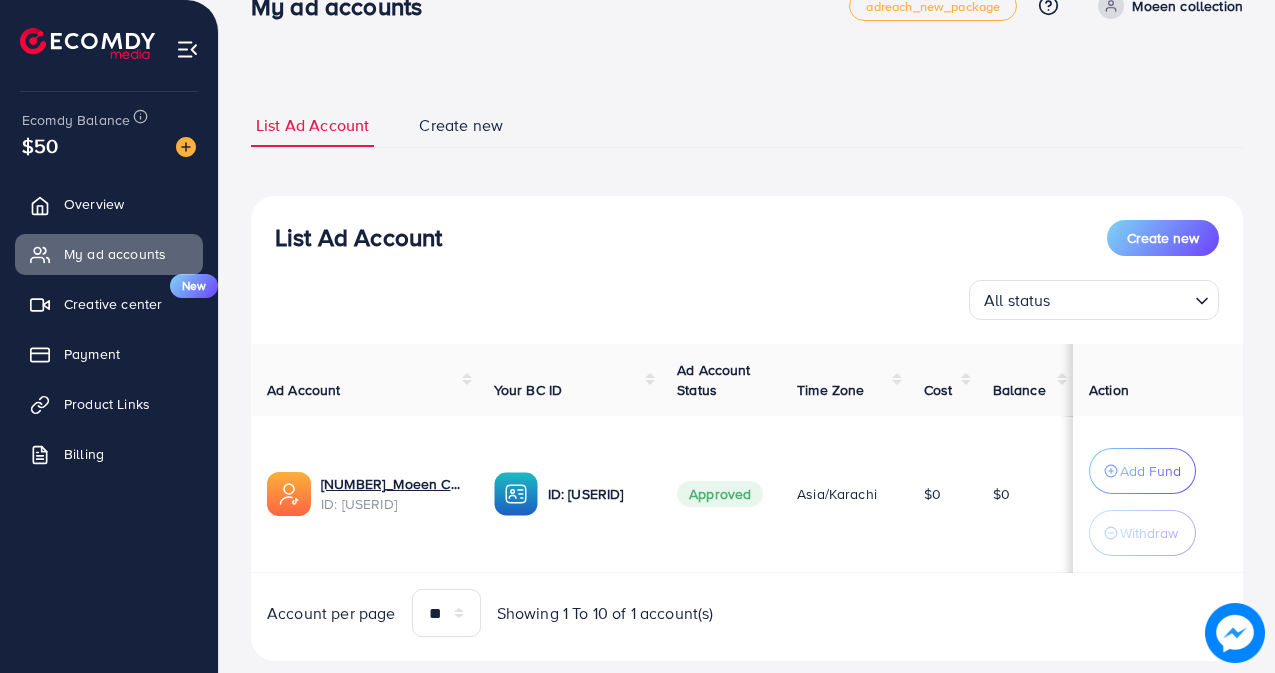 scroll, scrollTop: 88, scrollLeft: 0, axis: vertical 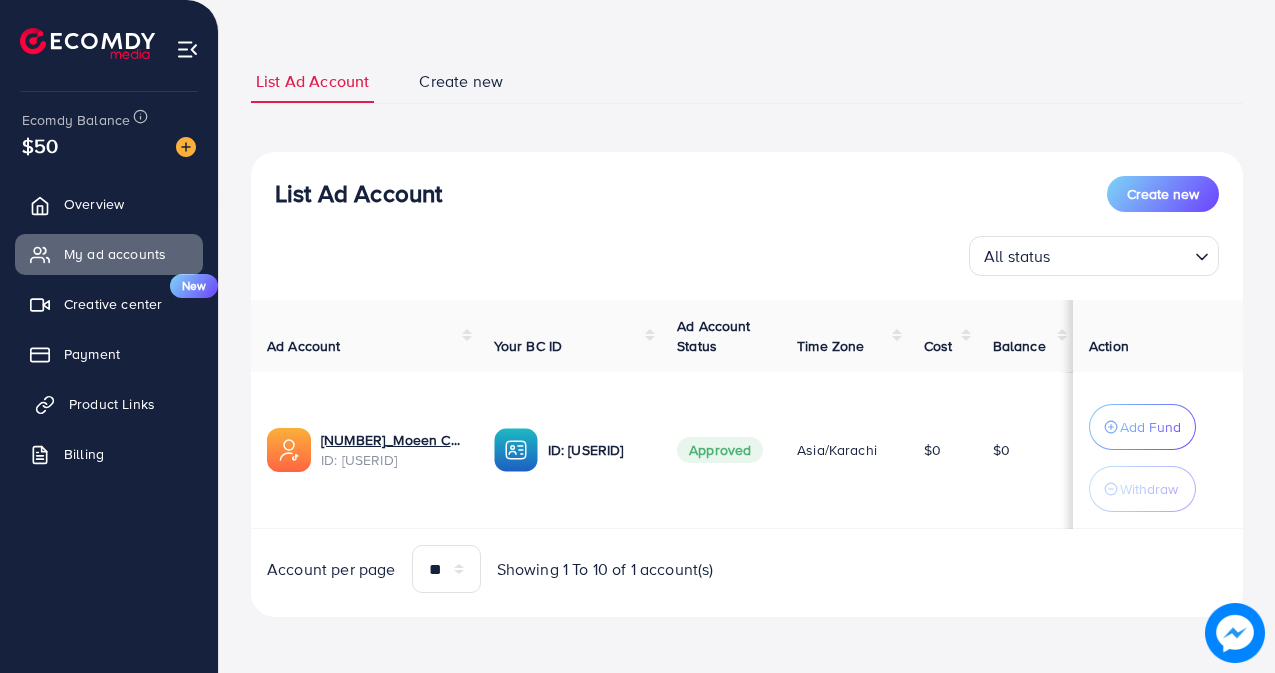 click on "Product Links" at bounding box center [112, 404] 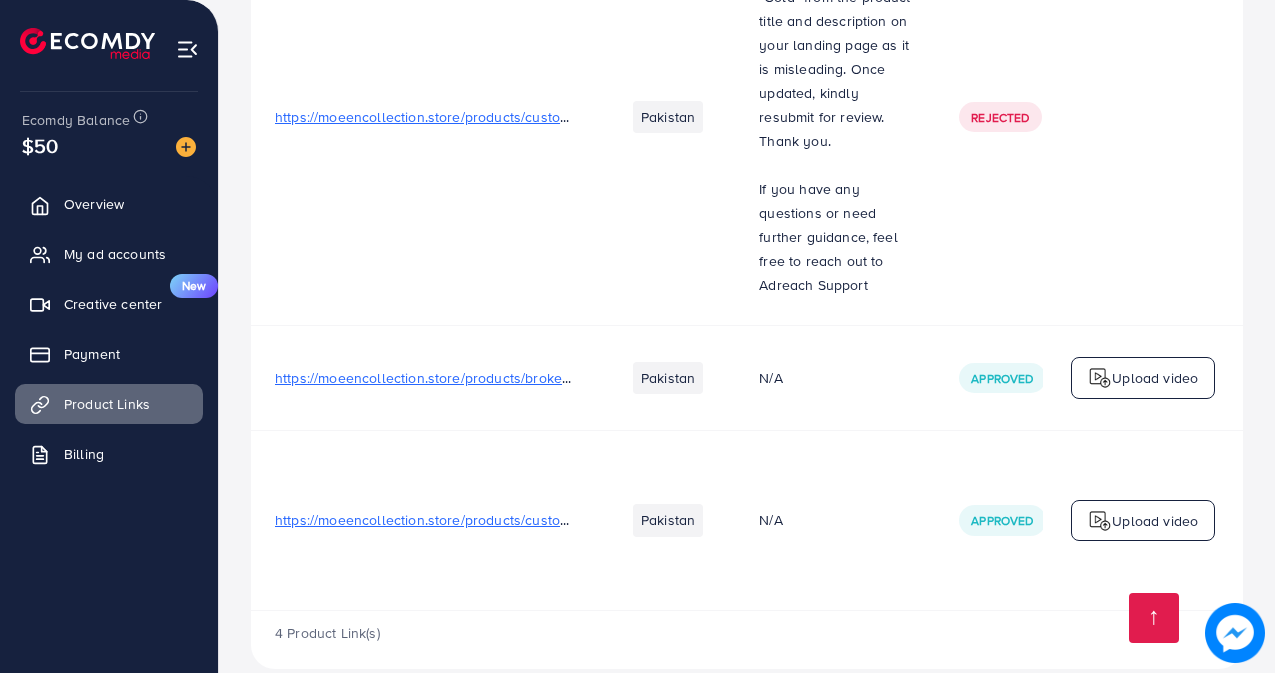 scroll, scrollTop: 480, scrollLeft: 0, axis: vertical 